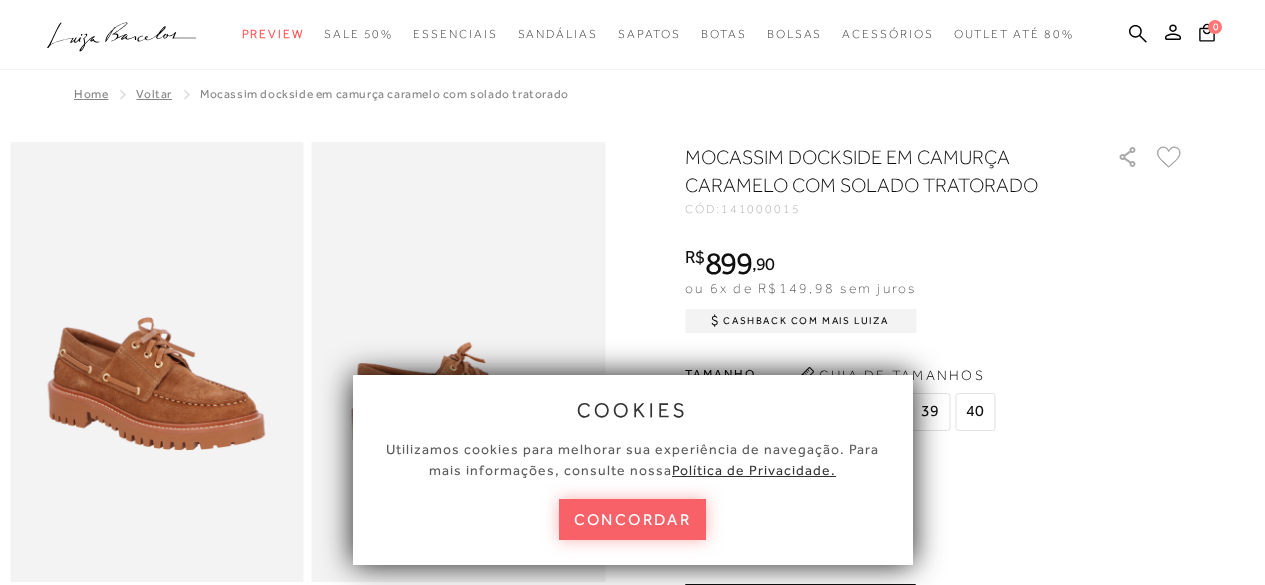 scroll, scrollTop: 0, scrollLeft: 0, axis: both 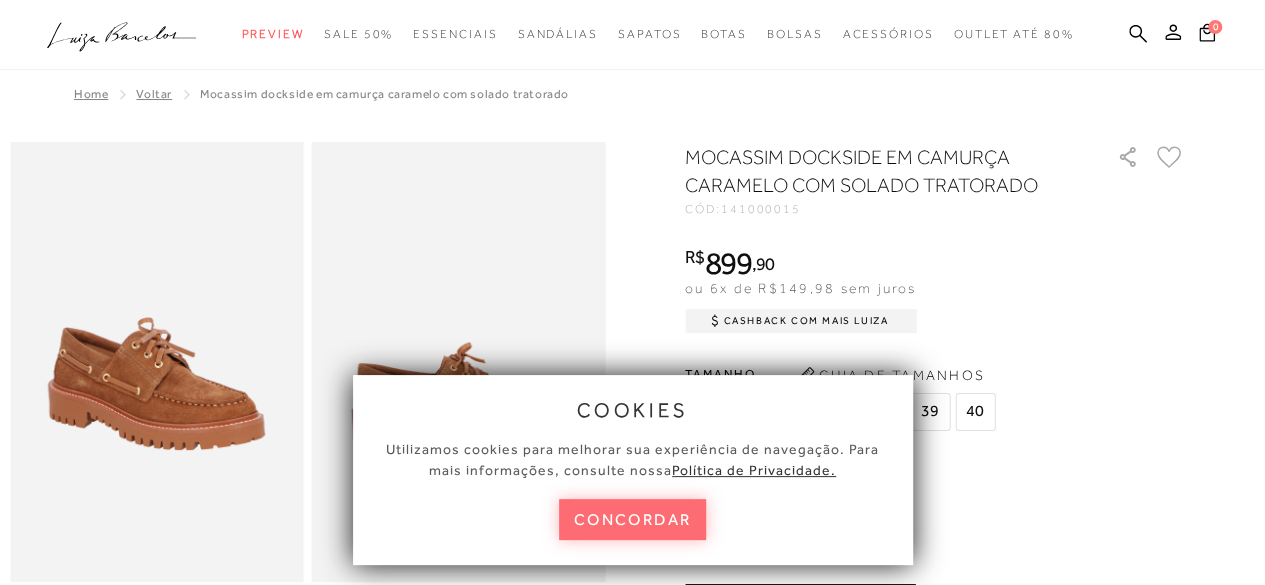 click on "concordar" at bounding box center (633, 519) 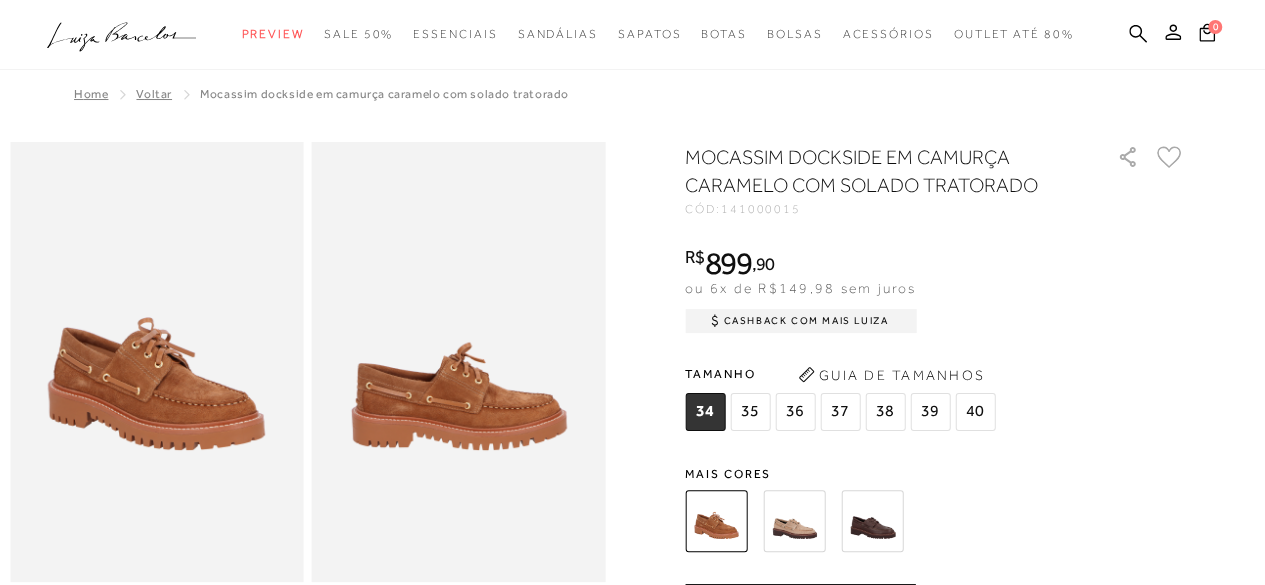 scroll, scrollTop: 0, scrollLeft: 0, axis: both 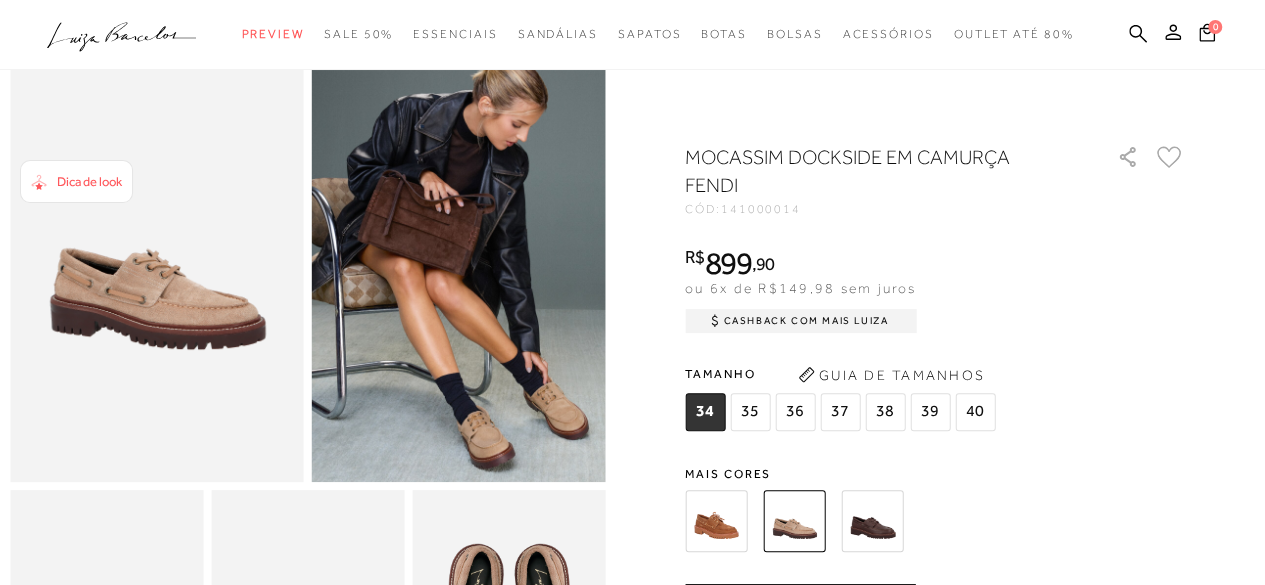 click at bounding box center (872, 521) 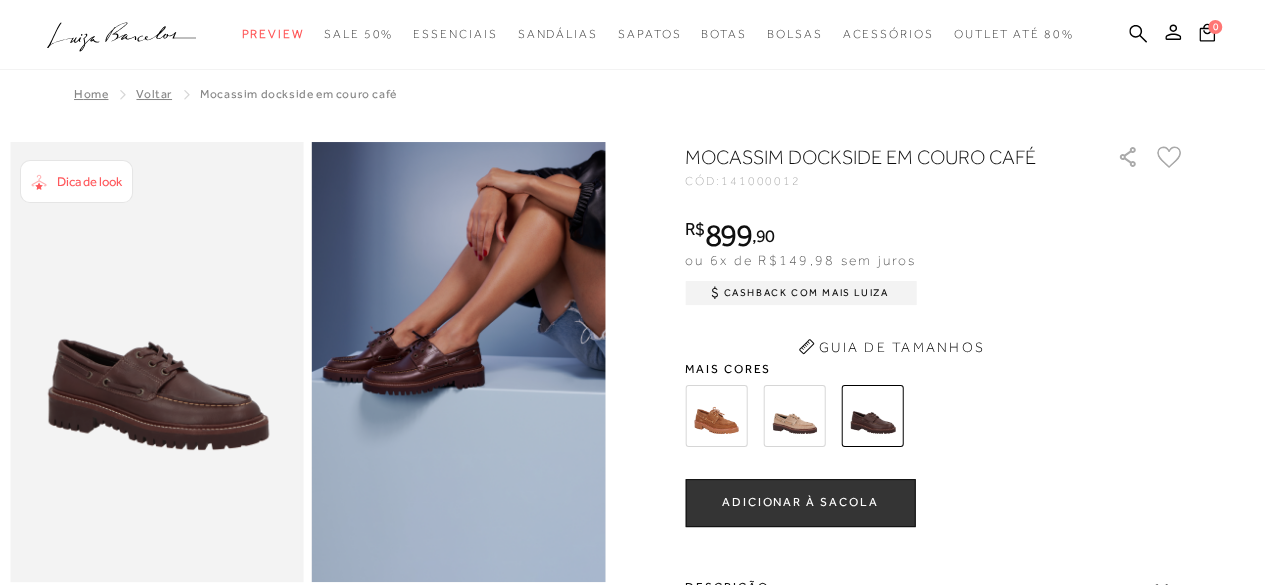 scroll, scrollTop: 0, scrollLeft: 0, axis: both 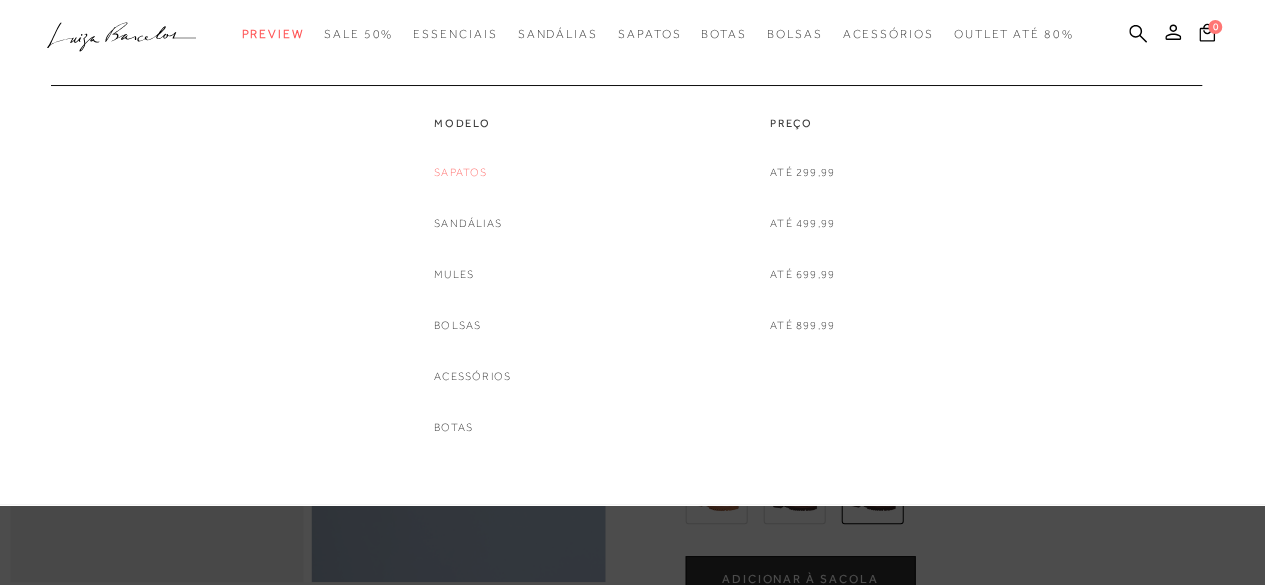 click on "Sapatos" at bounding box center [460, 172] 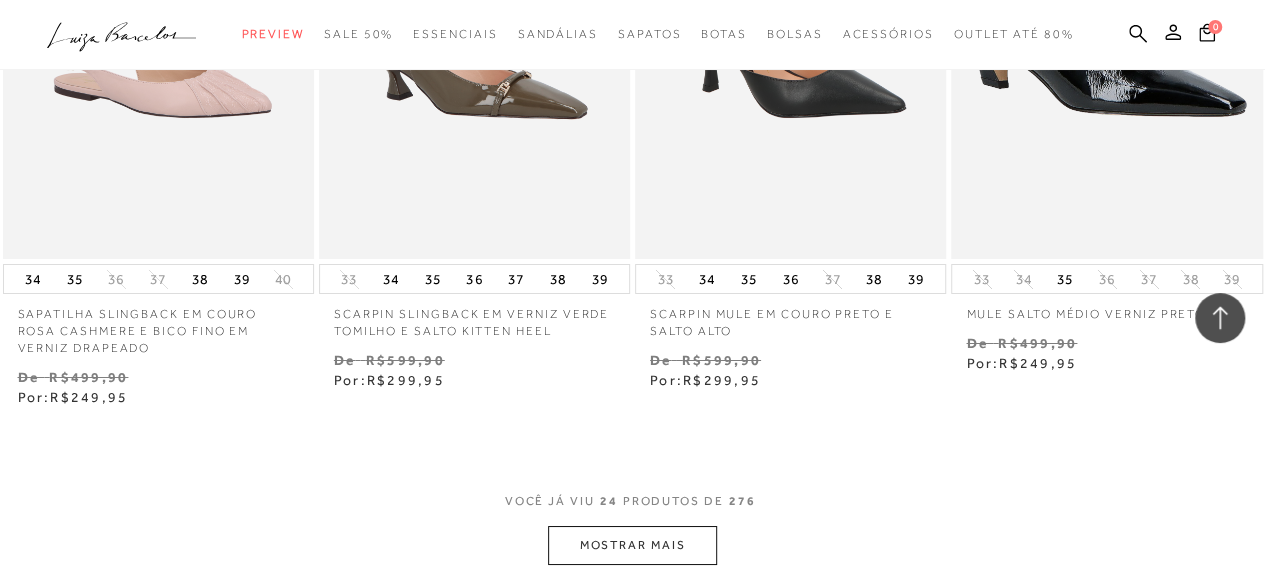 scroll, scrollTop: 3600, scrollLeft: 0, axis: vertical 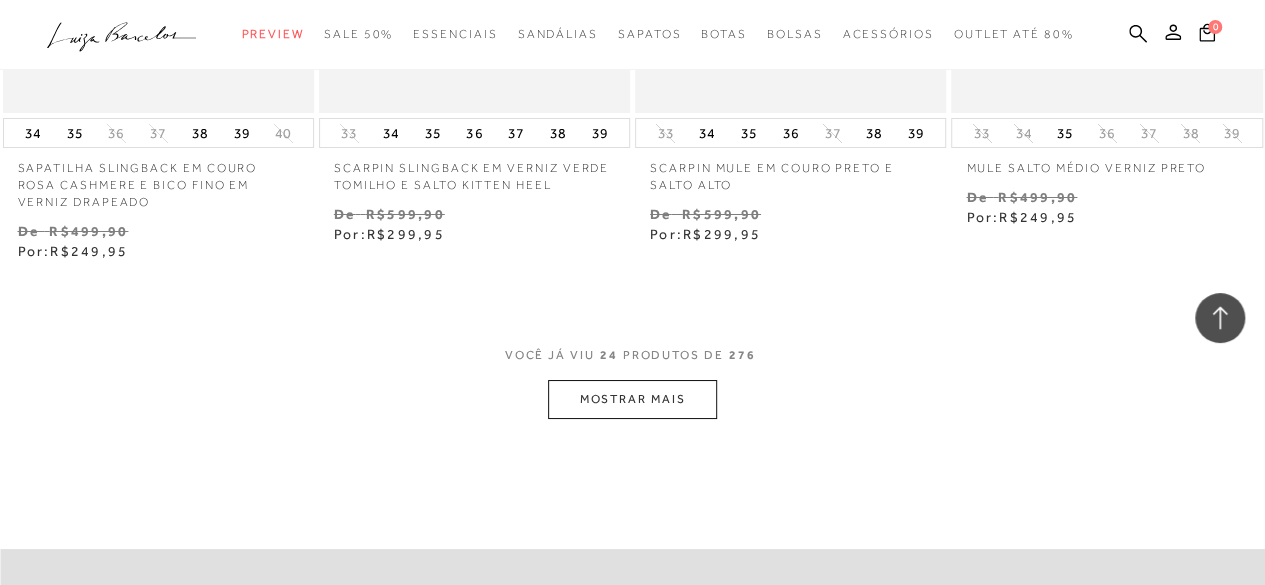 click on "MOSTRAR MAIS" at bounding box center (632, 399) 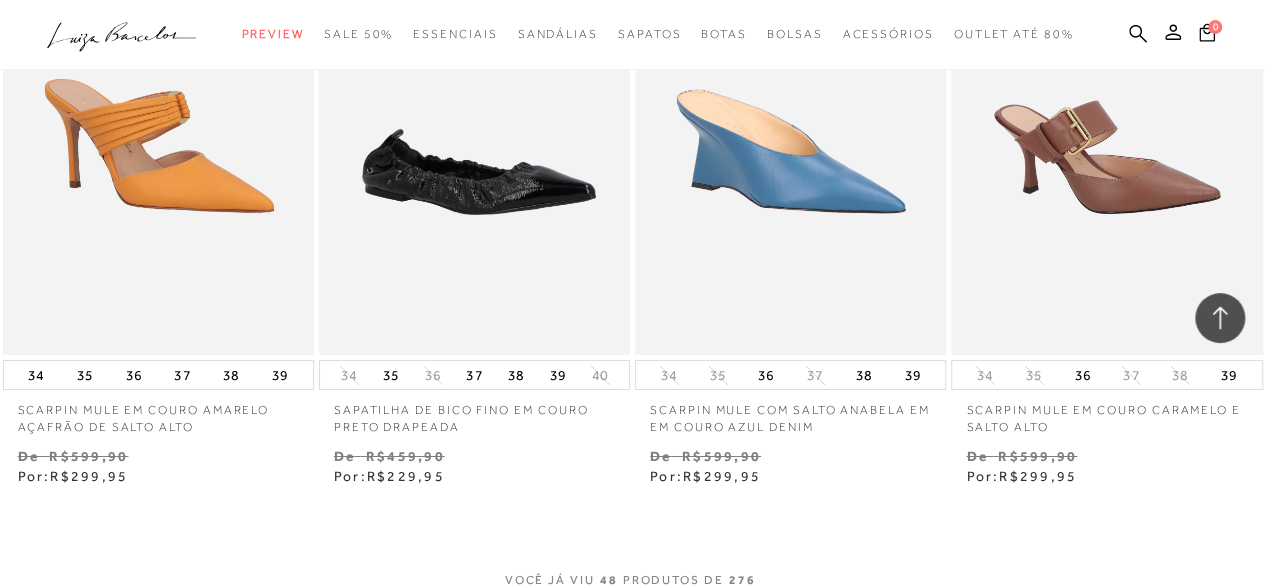 scroll, scrollTop: 7300, scrollLeft: 0, axis: vertical 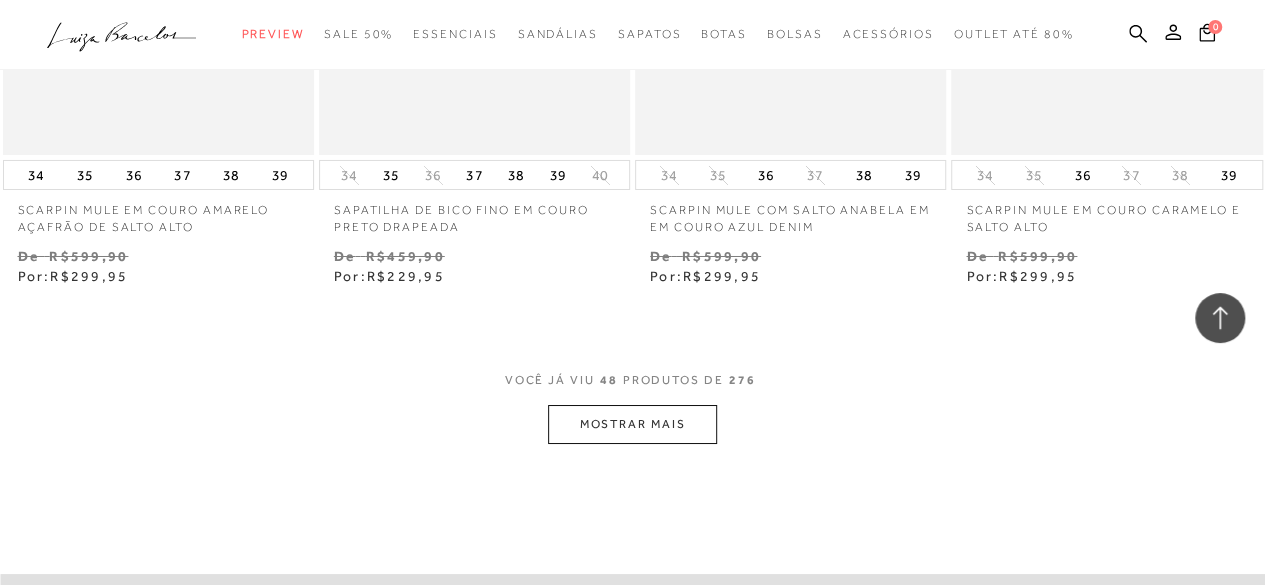 click on "MOSTRAR MAIS" at bounding box center (632, 424) 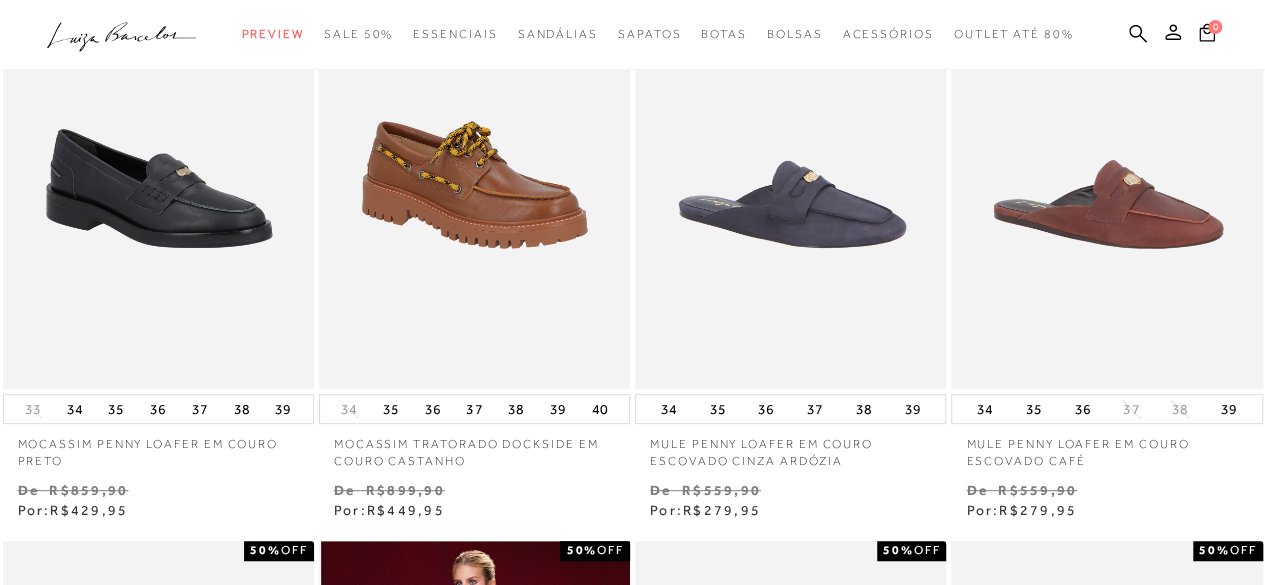 scroll, scrollTop: 0, scrollLeft: 0, axis: both 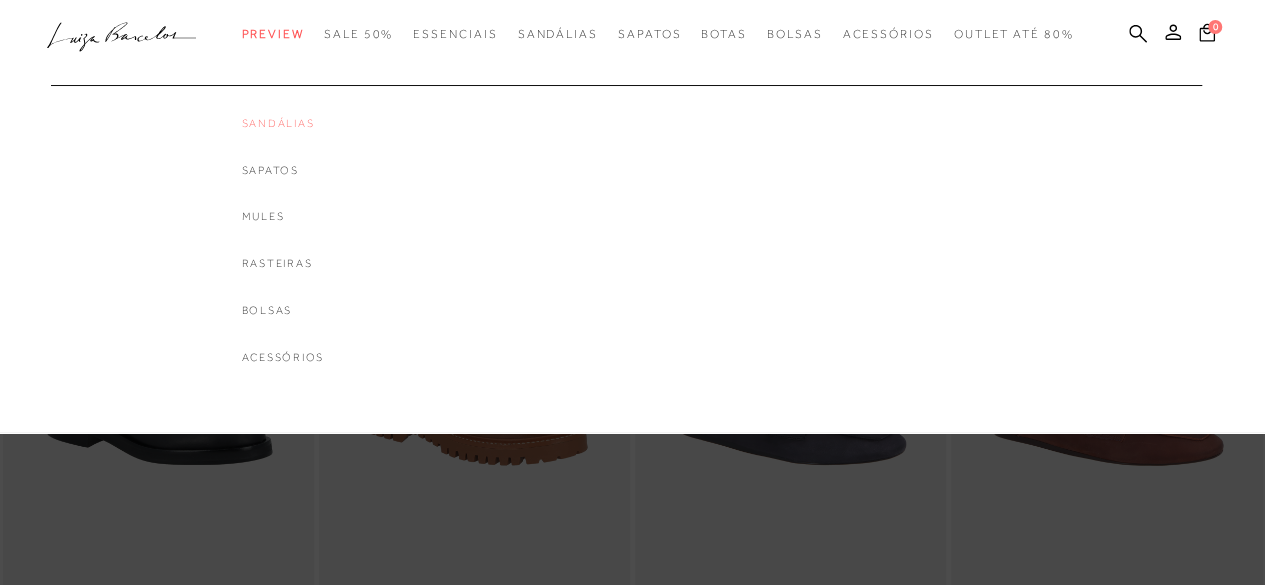 click on "Sandálias" at bounding box center [283, 123] 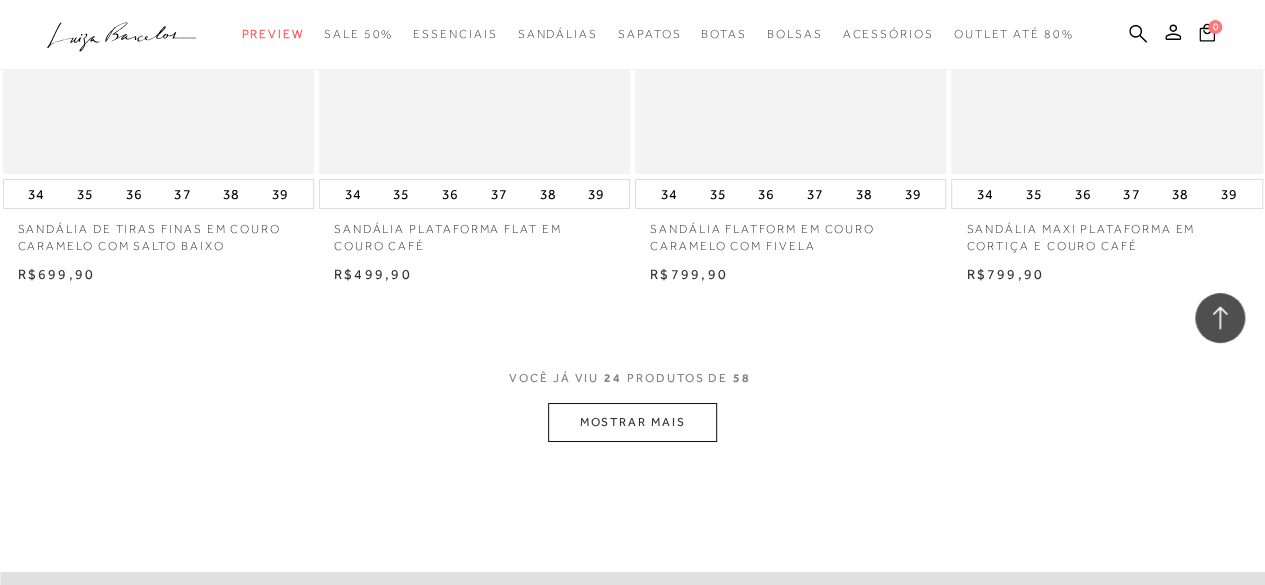 scroll, scrollTop: 3500, scrollLeft: 0, axis: vertical 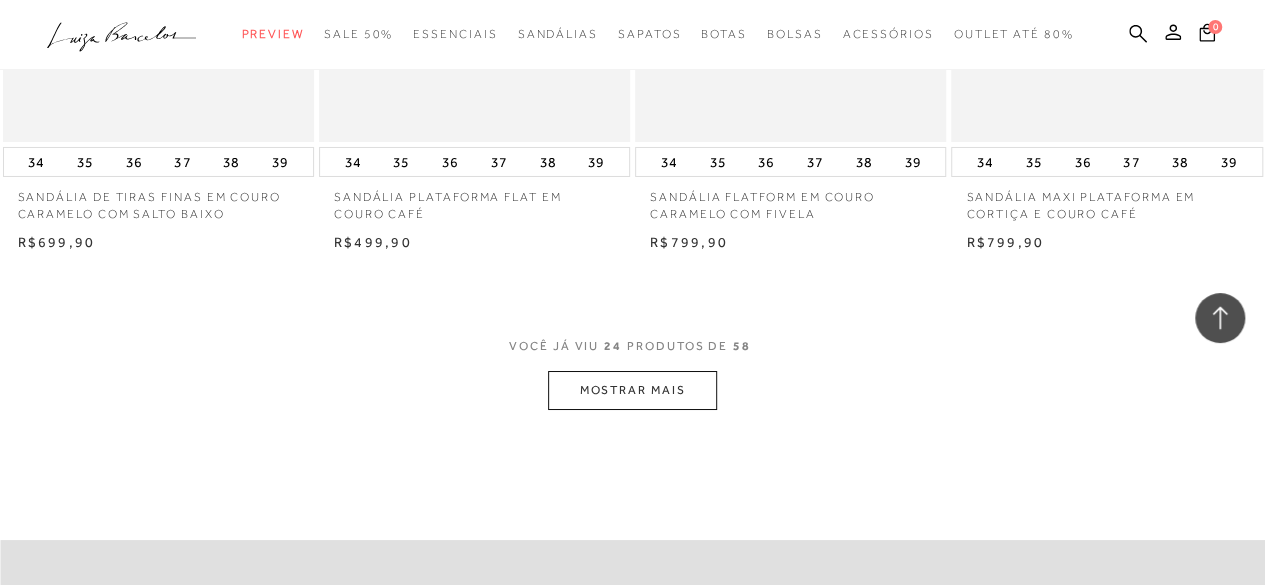 click on "MOSTRAR MAIS" at bounding box center [632, 390] 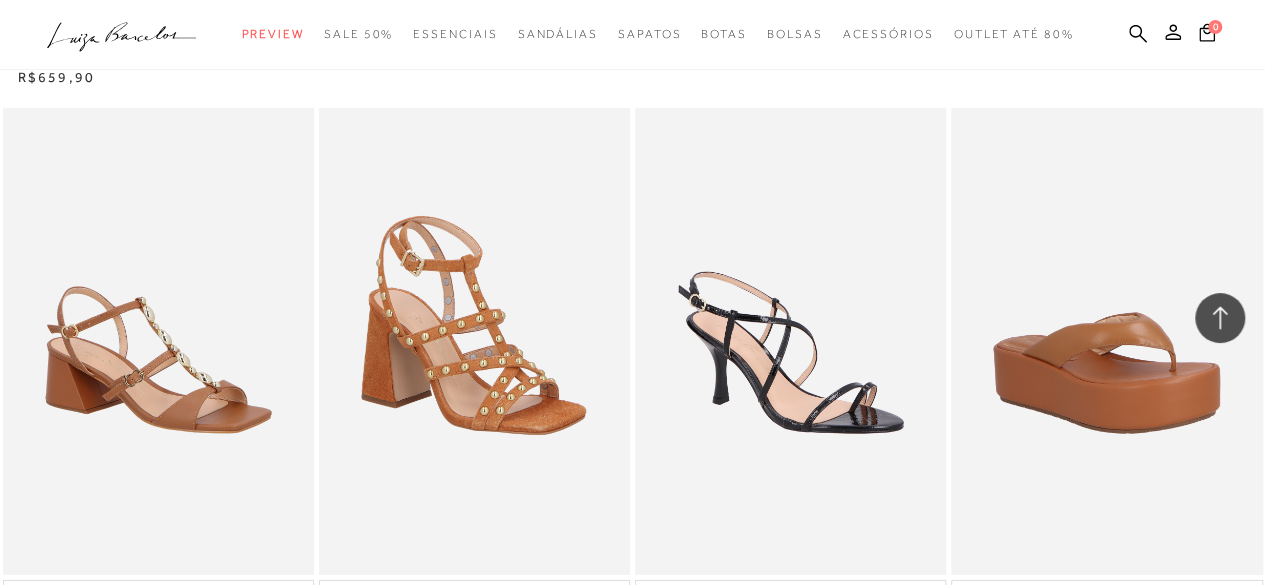 scroll, scrollTop: 7100, scrollLeft: 0, axis: vertical 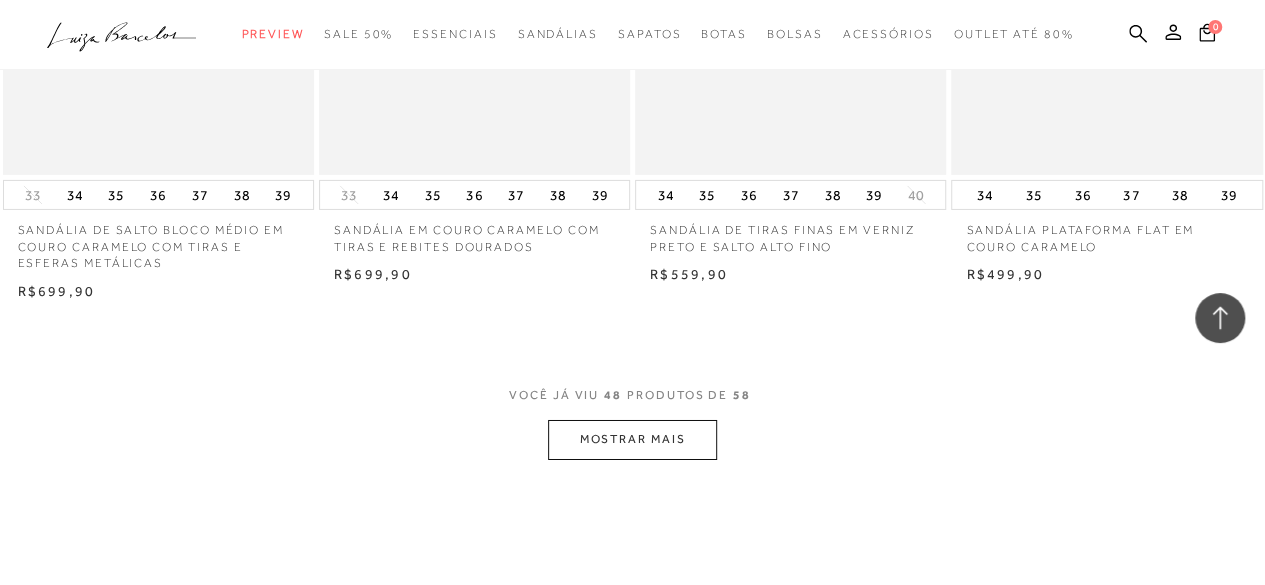 click on "MOSTRAR MAIS" at bounding box center (632, 439) 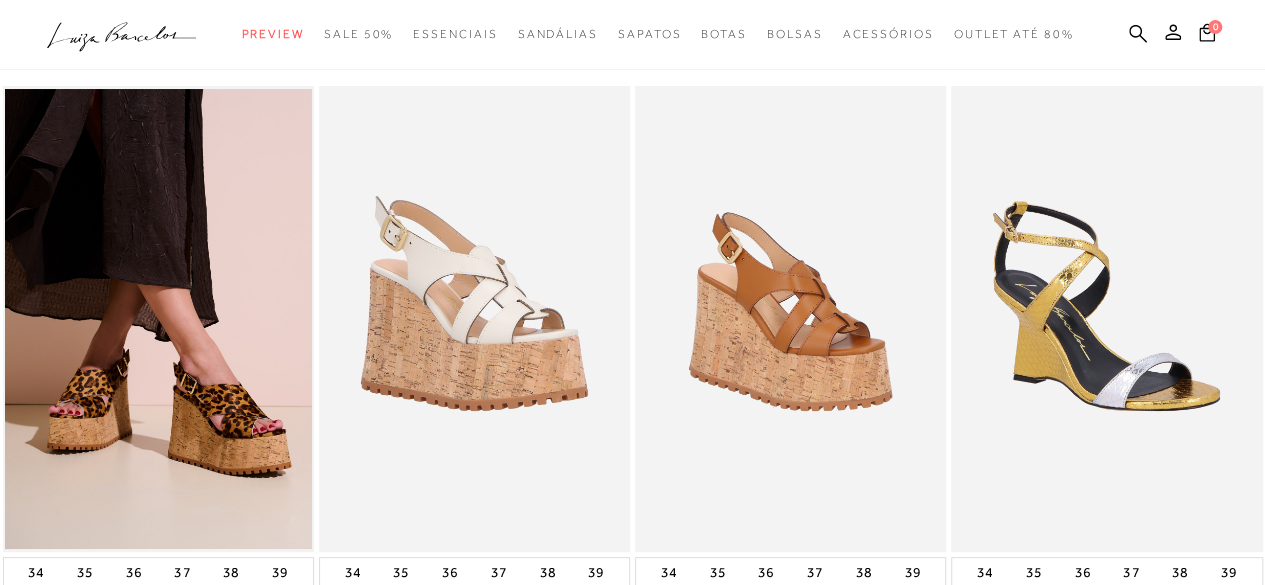 scroll, scrollTop: 0, scrollLeft: 0, axis: both 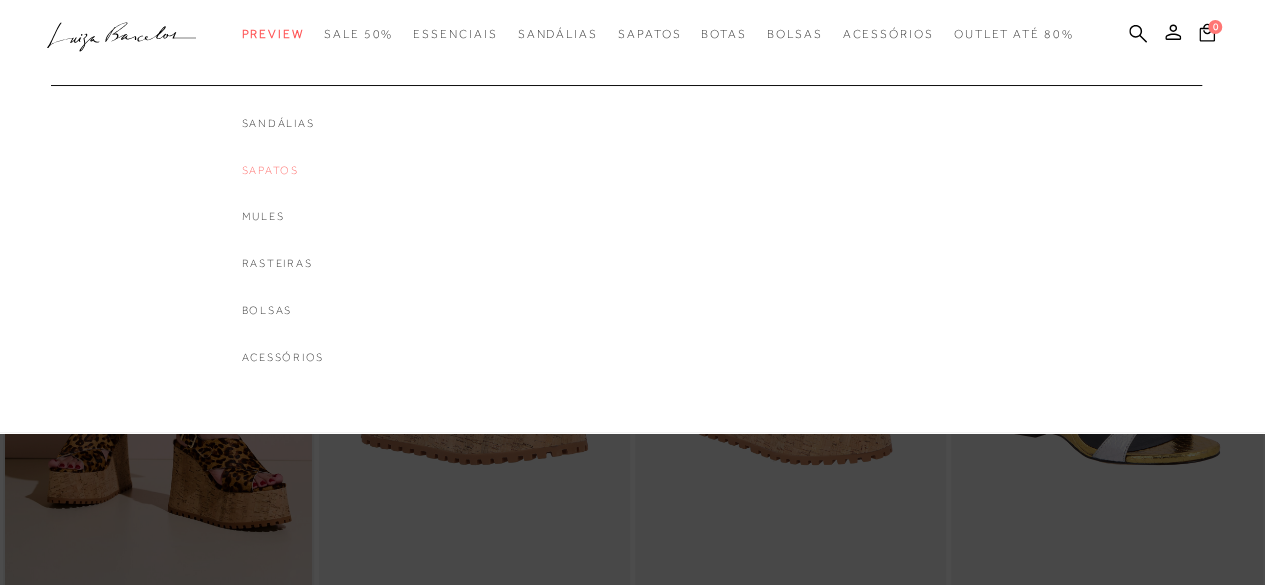 click on "Sapatos" at bounding box center [283, 170] 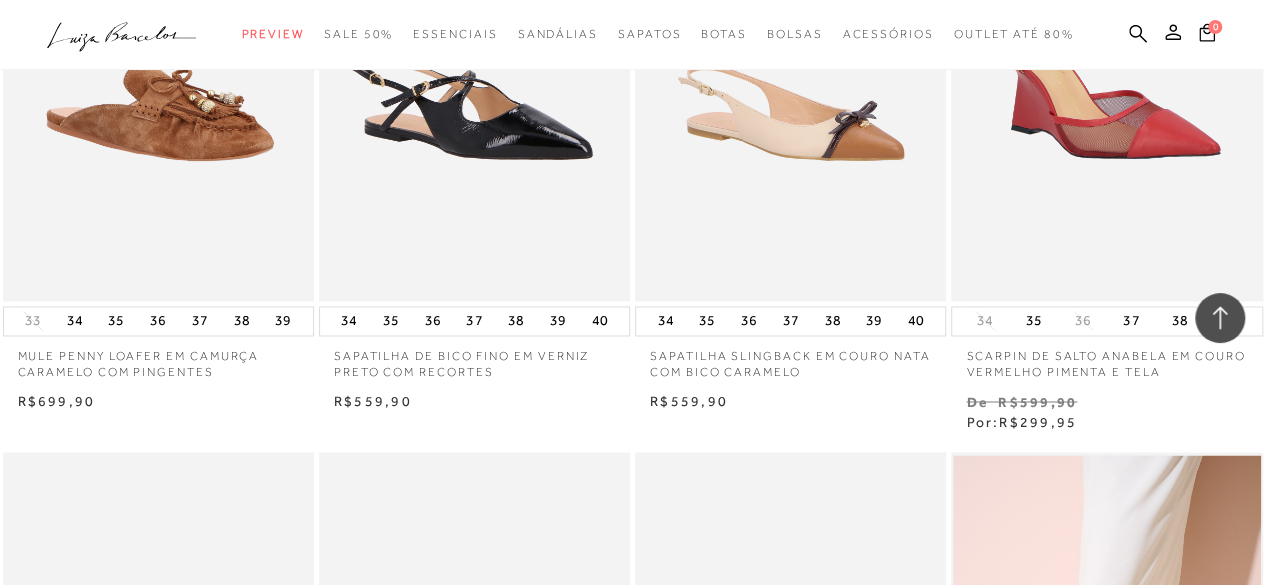 scroll, scrollTop: 1400, scrollLeft: 0, axis: vertical 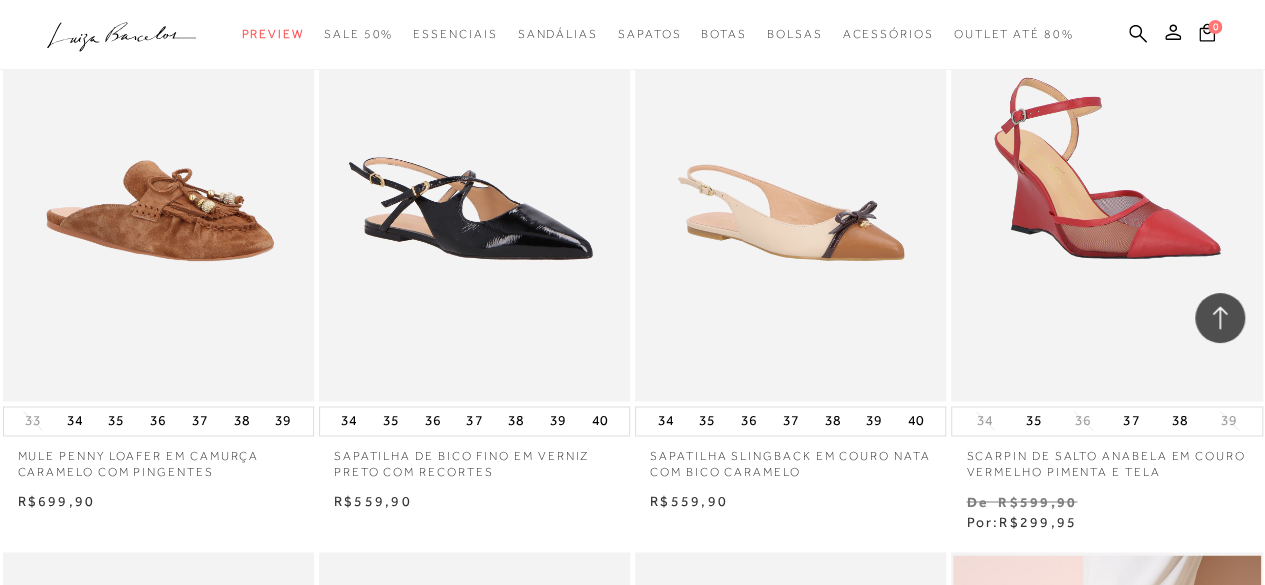 click at bounding box center [159, 167] 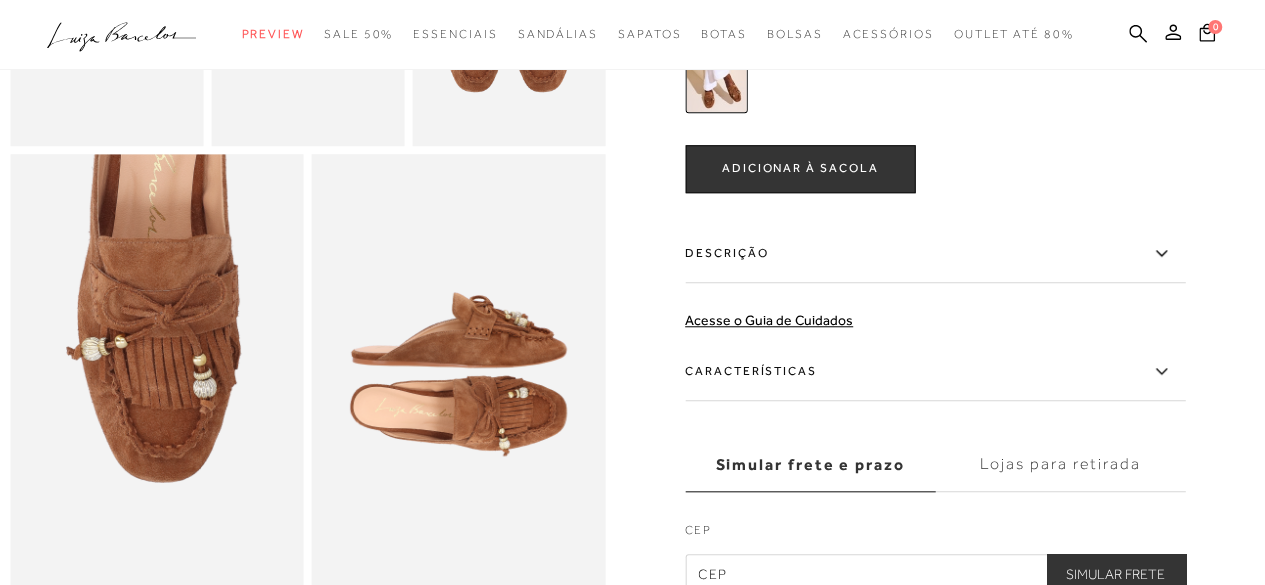 scroll, scrollTop: 900, scrollLeft: 0, axis: vertical 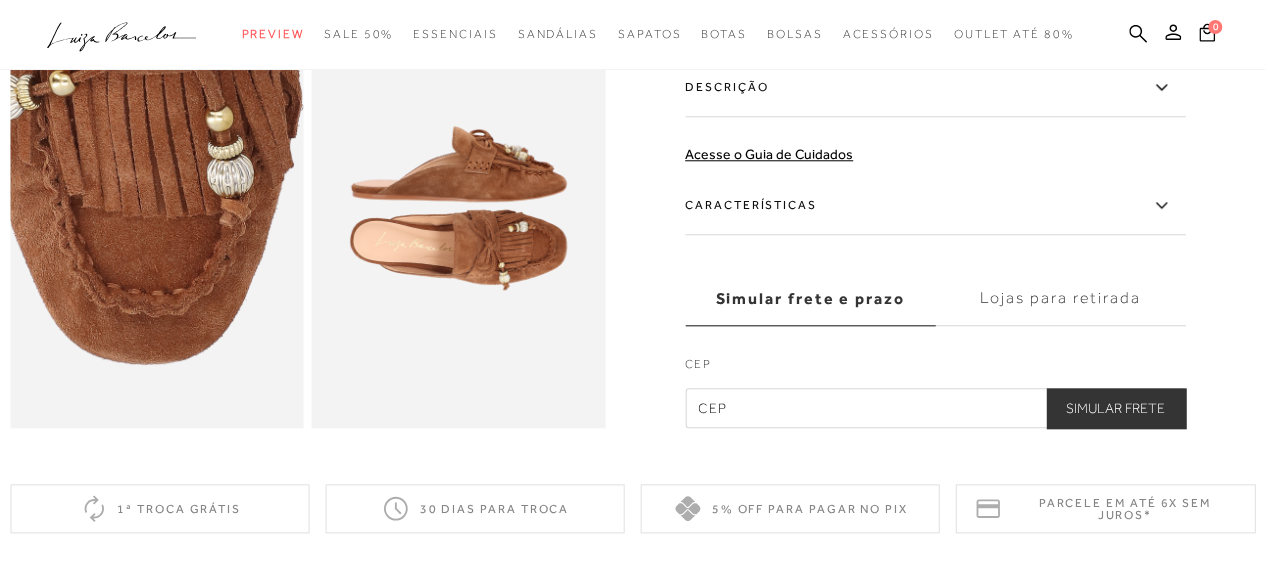 click at bounding box center [133, 147] 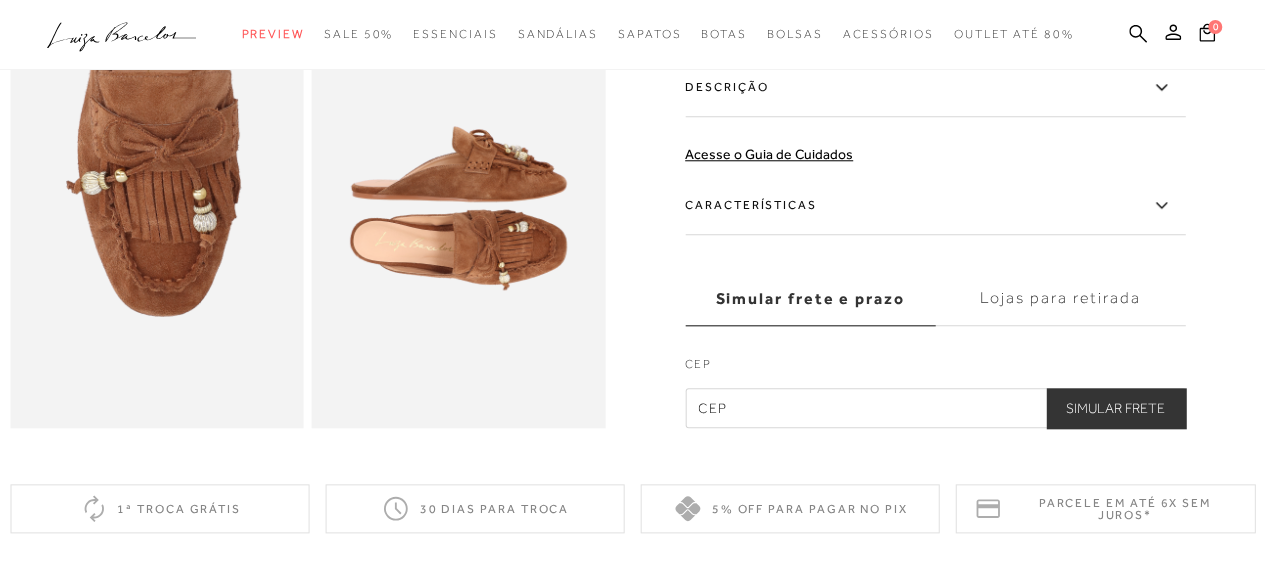 click at bounding box center [459, 208] 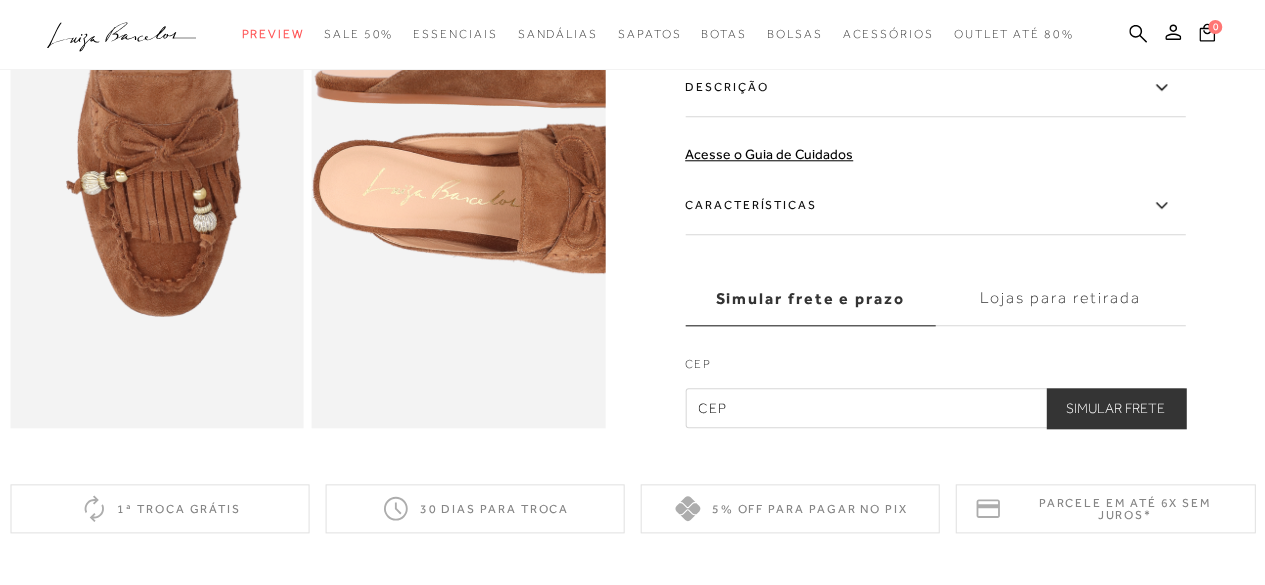 click at bounding box center [529, 120] 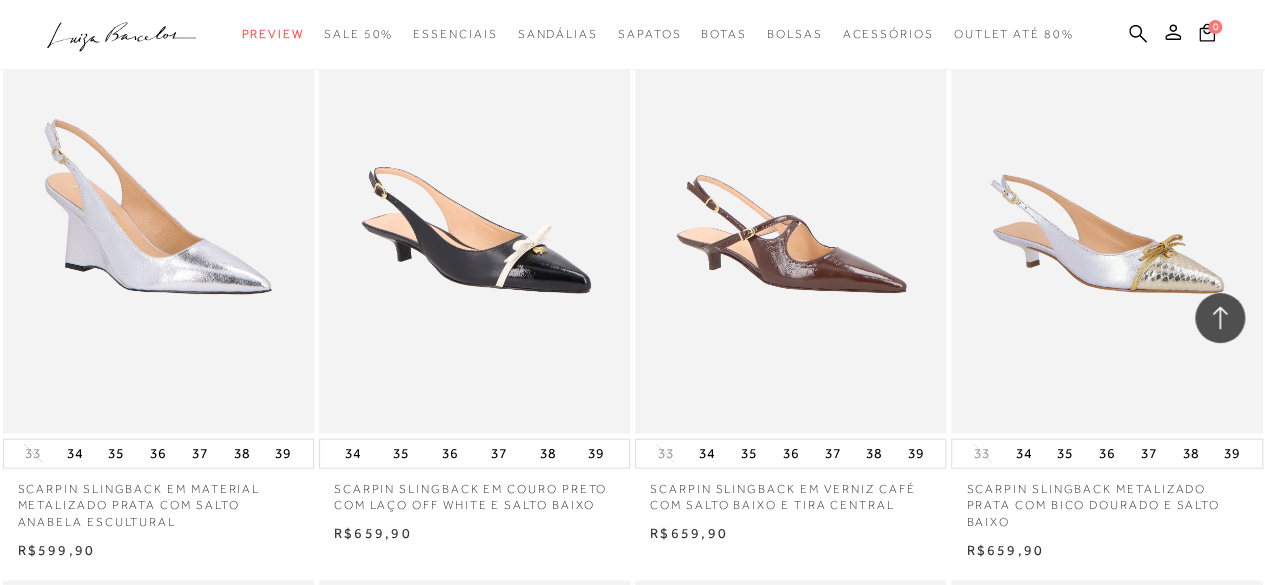 scroll, scrollTop: 1982, scrollLeft: 0, axis: vertical 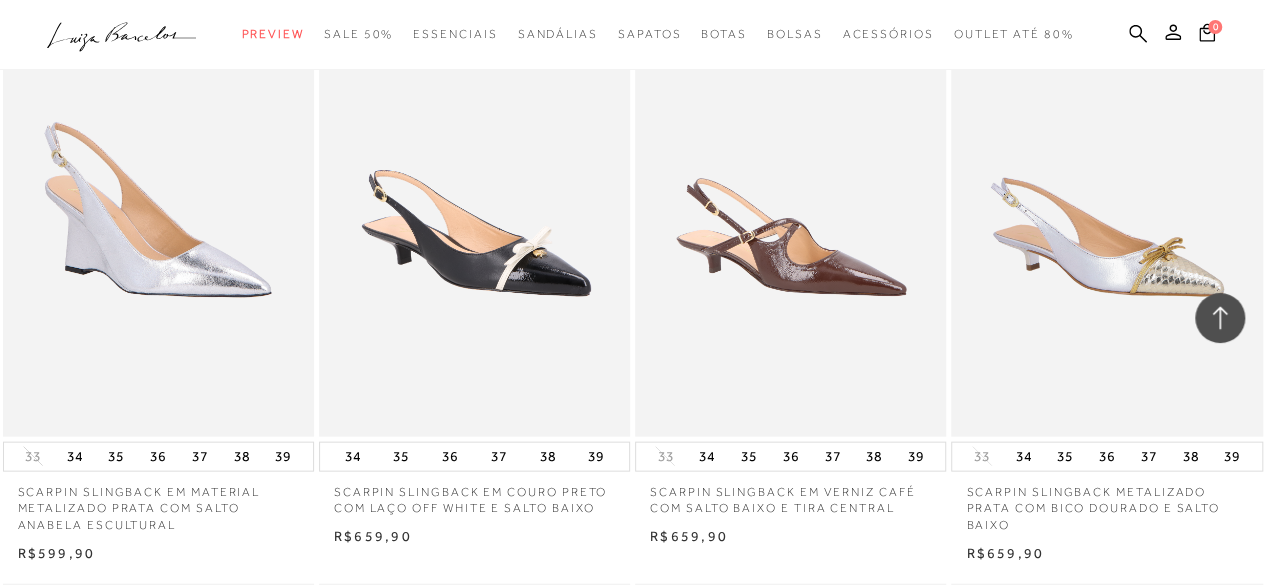 click at bounding box center (1107, 203) 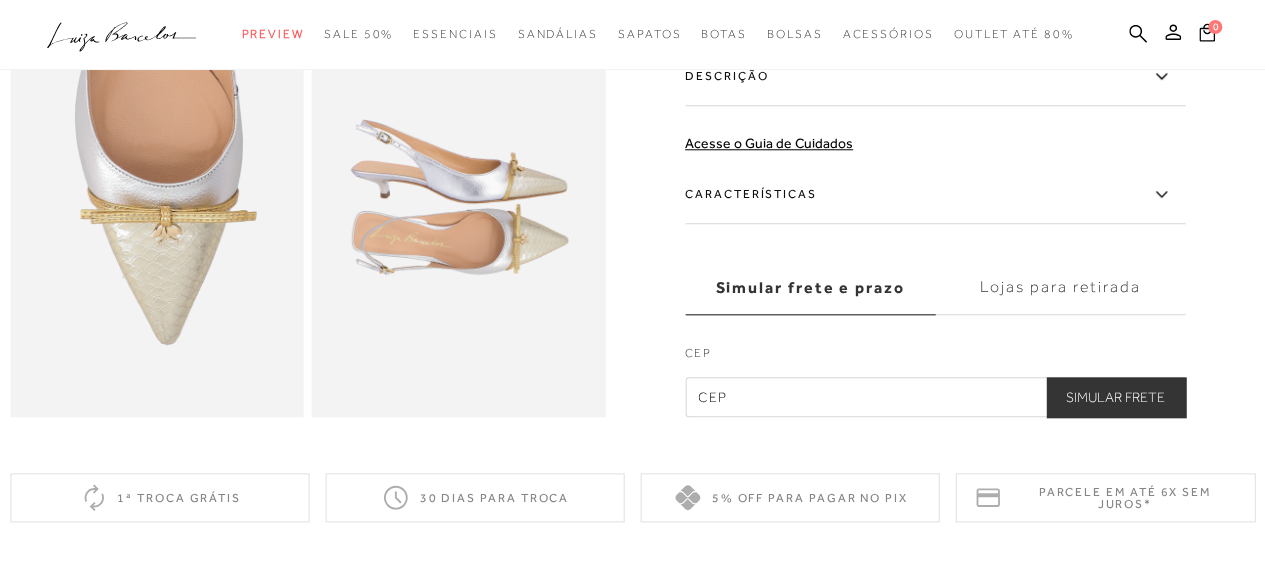scroll, scrollTop: 1000, scrollLeft: 0, axis: vertical 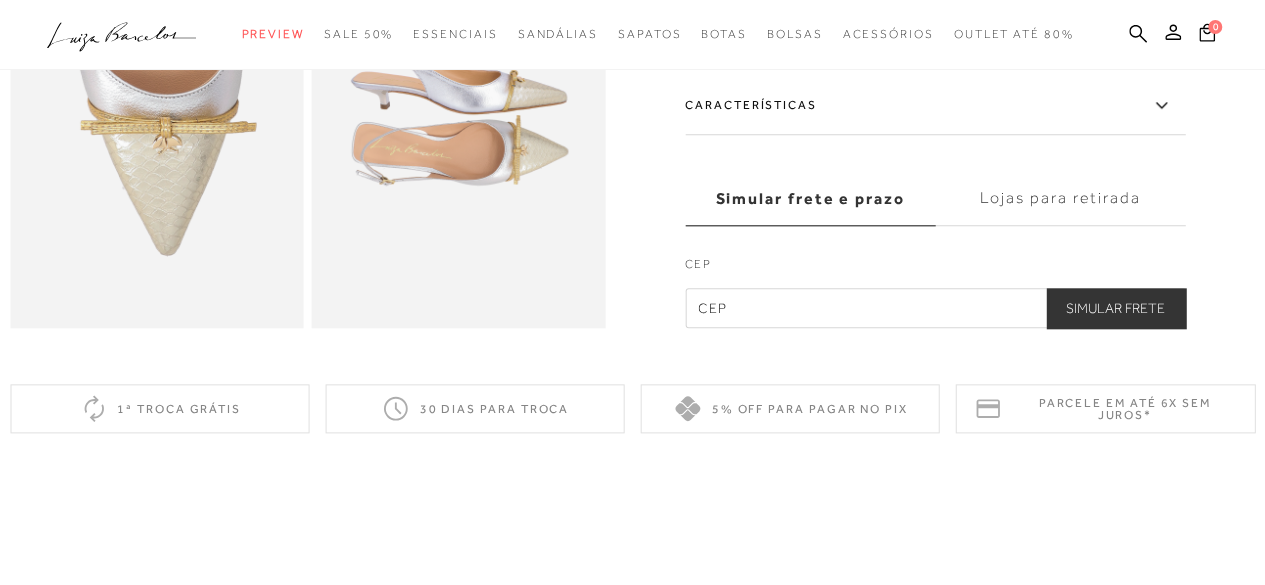 click at bounding box center [157, 108] 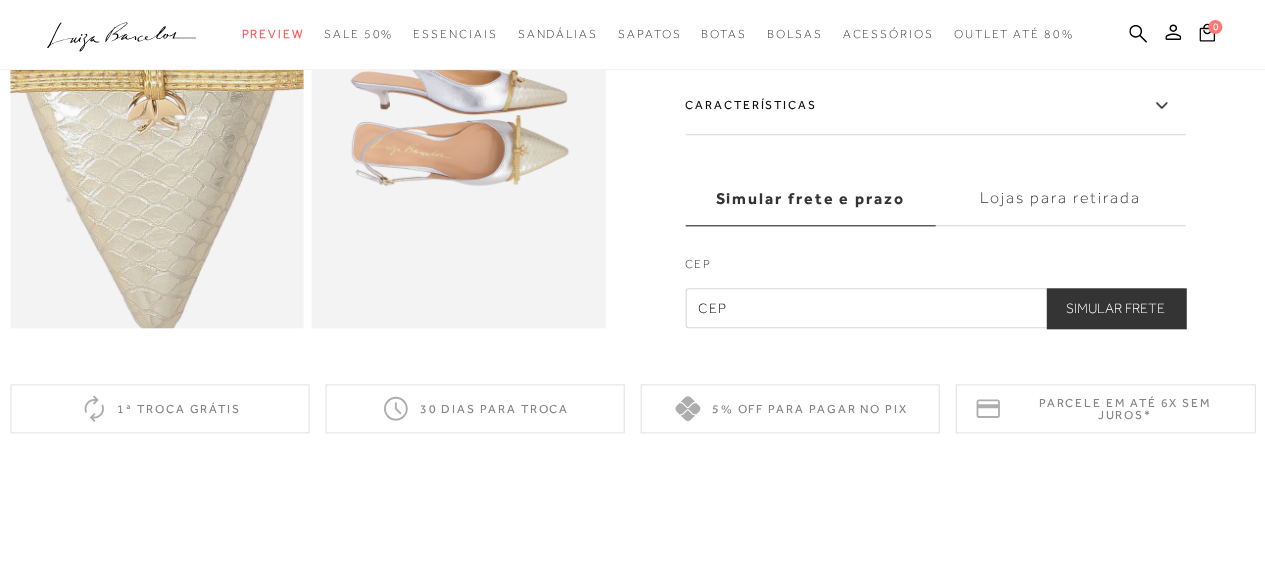 click at bounding box center (135, 40) 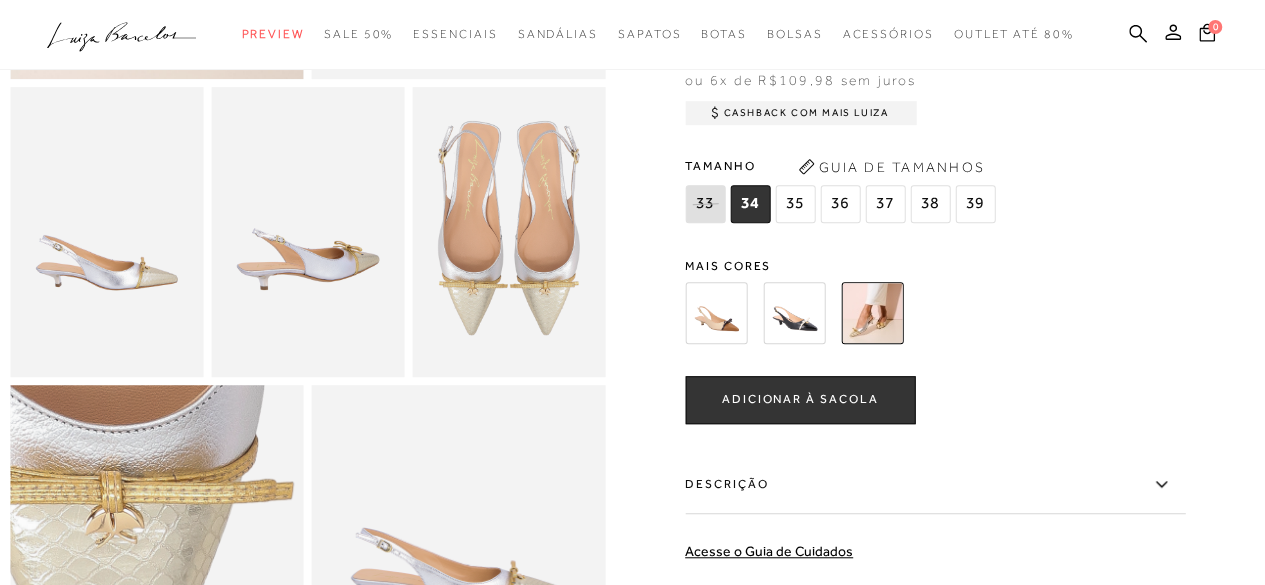 scroll, scrollTop: 500, scrollLeft: 0, axis: vertical 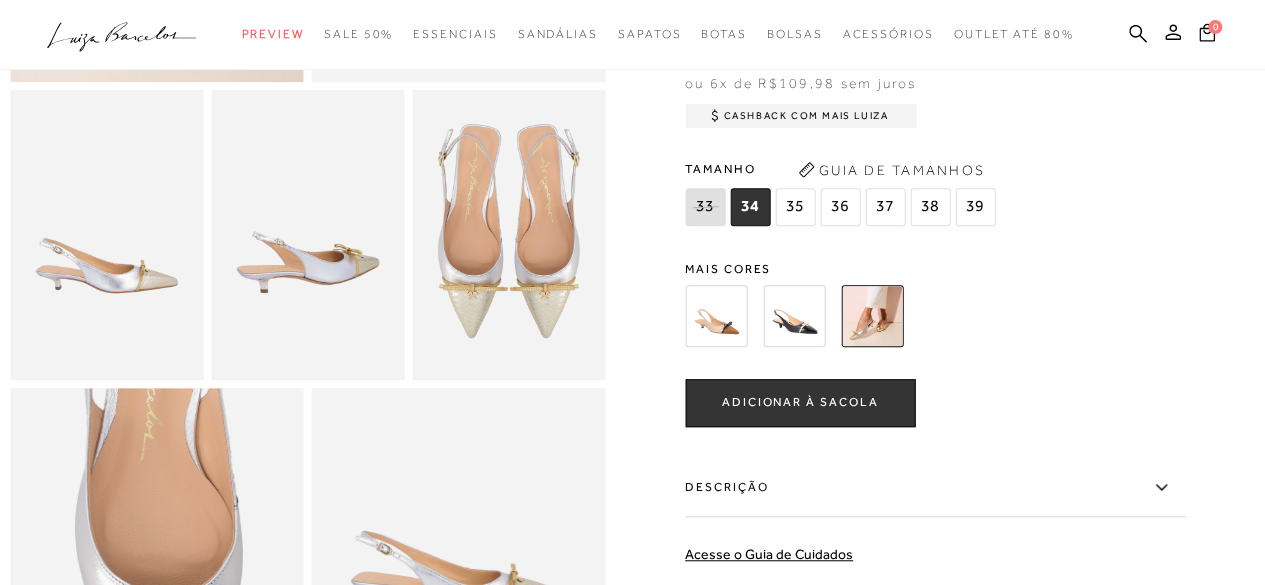 click at bounding box center (716, 316) 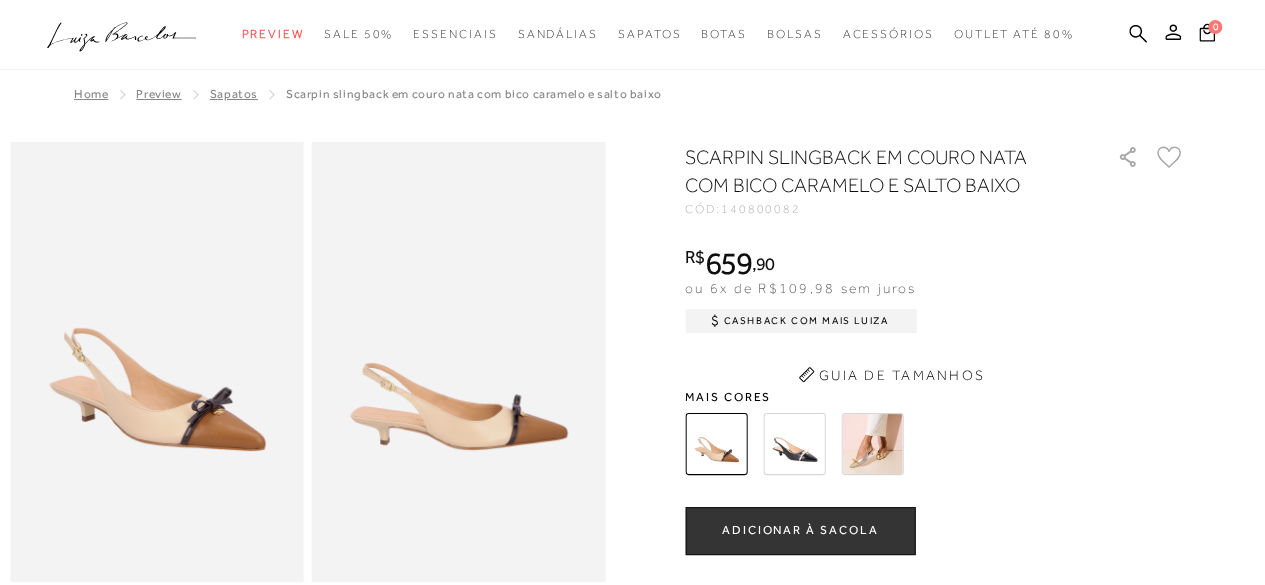 scroll, scrollTop: 0, scrollLeft: 0, axis: both 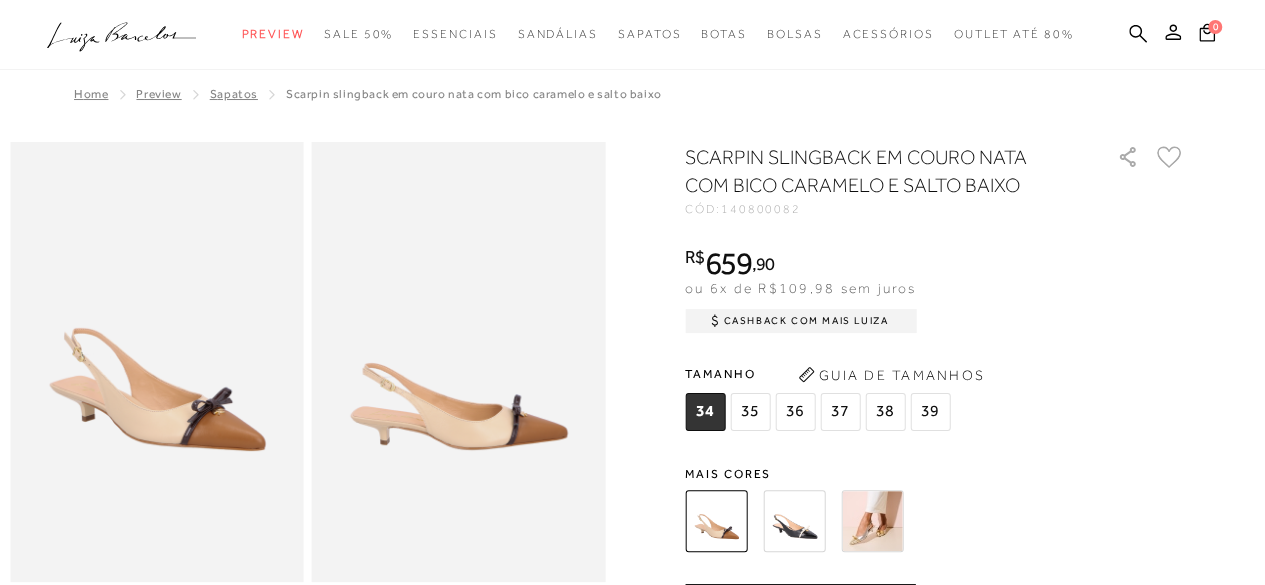 click at bounding box center (794, 521) 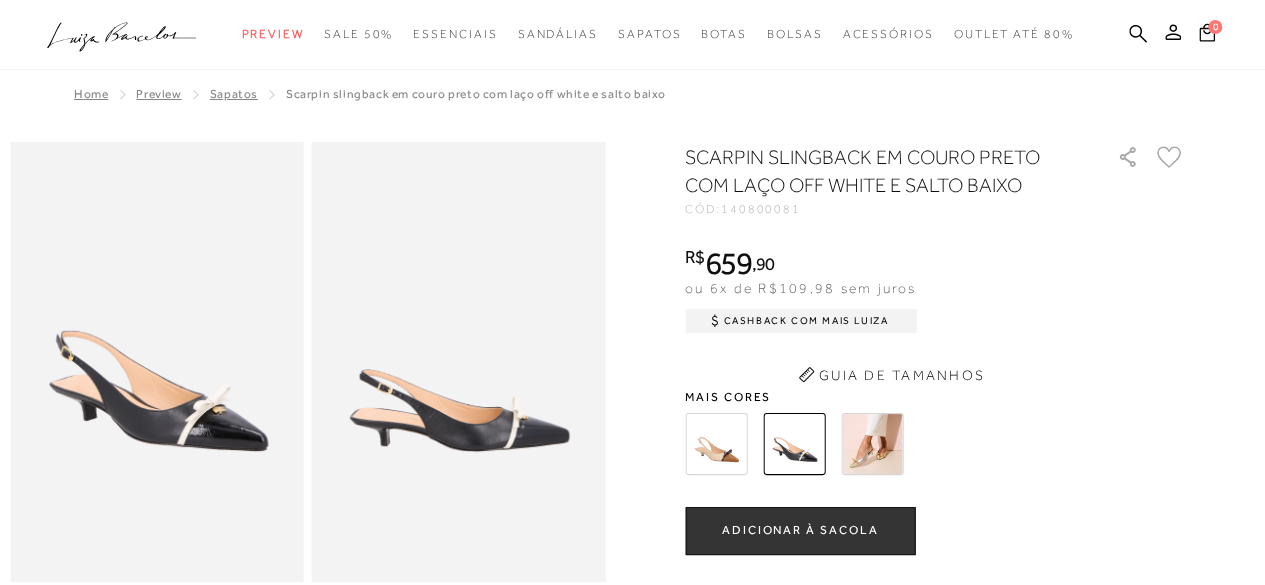 scroll, scrollTop: 0, scrollLeft: 0, axis: both 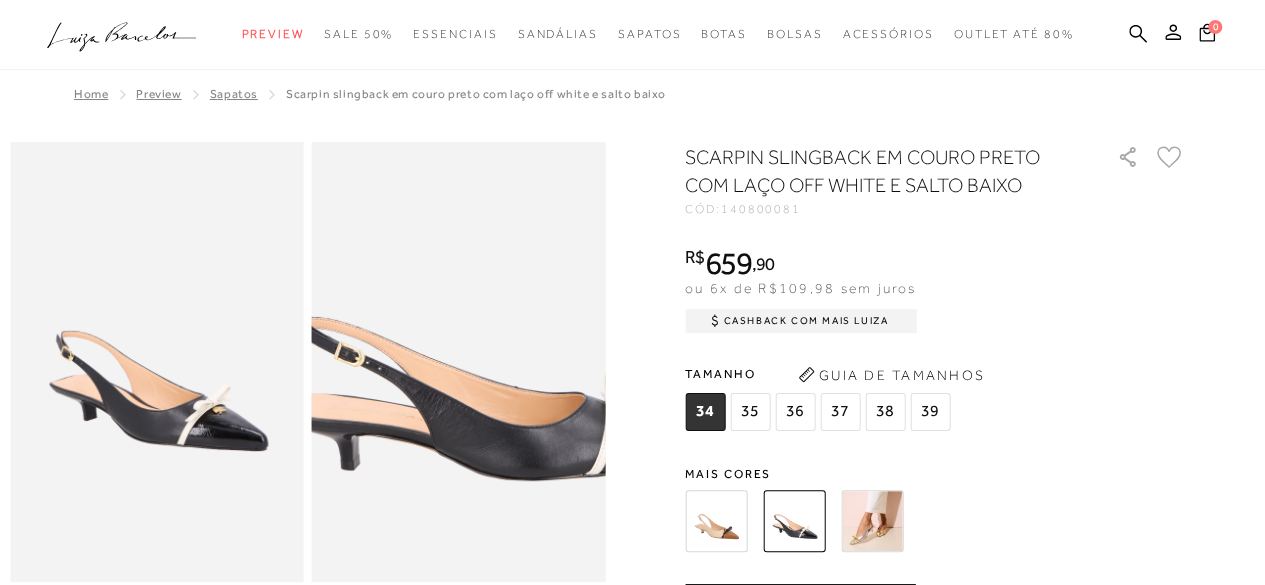 click at bounding box center [496, 302] 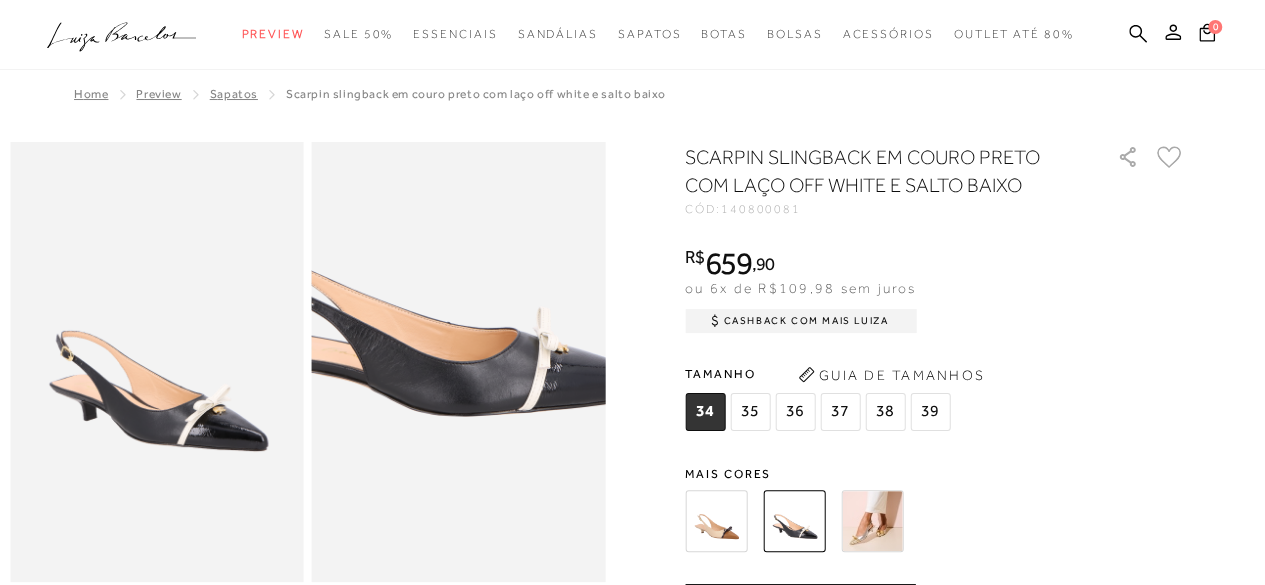 click at bounding box center (428, 238) 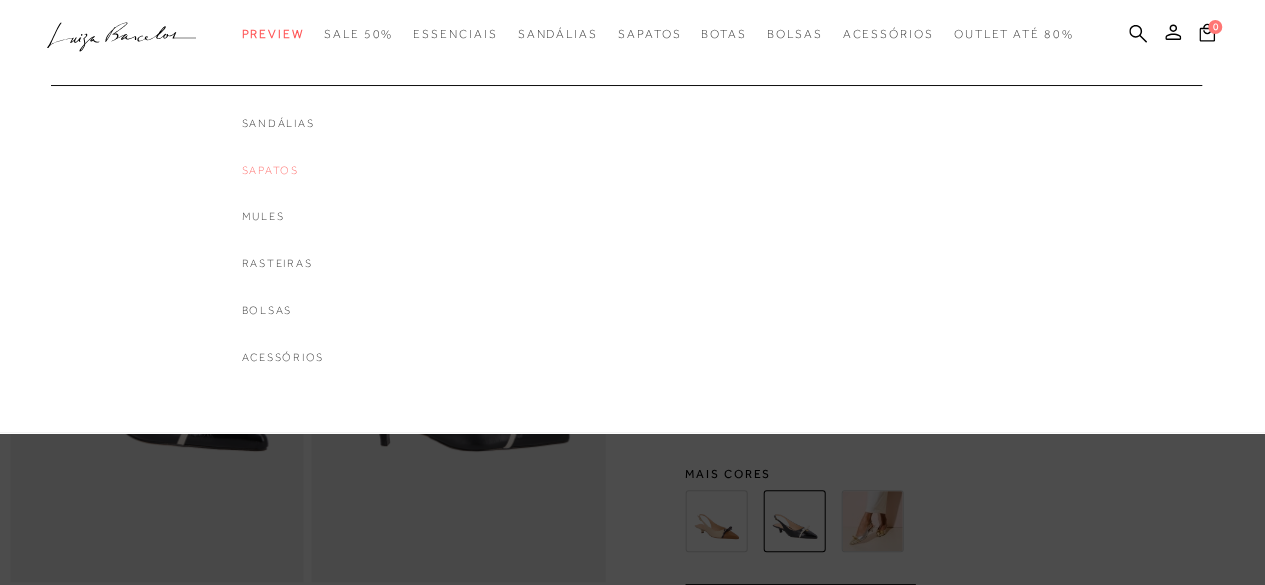 click on "Sapatos" at bounding box center [283, 170] 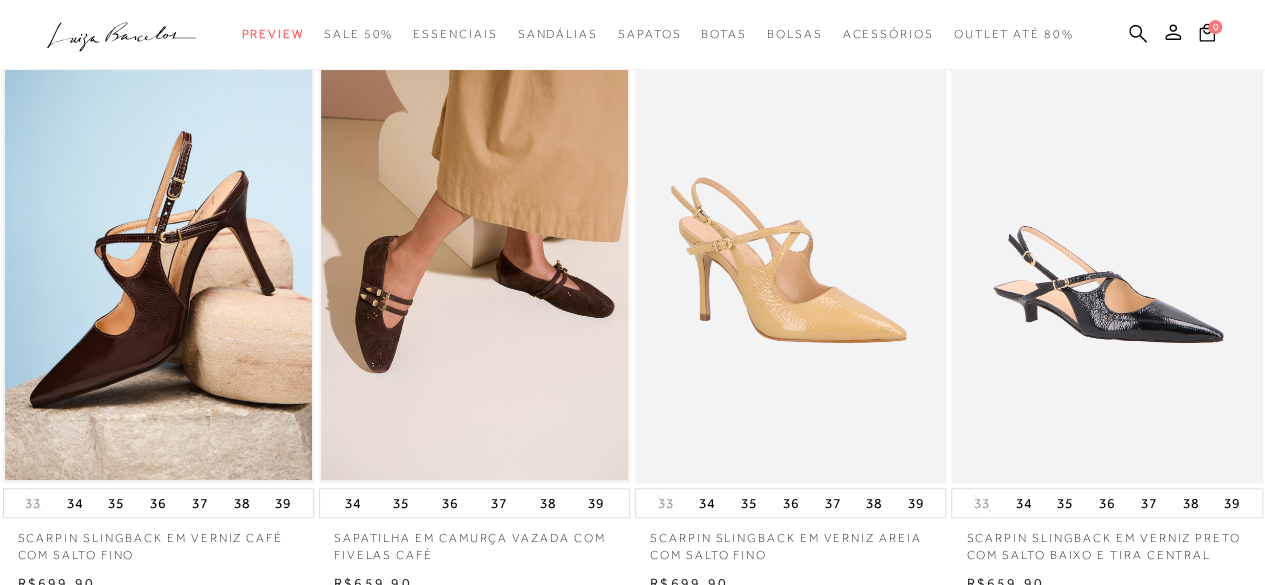 scroll, scrollTop: 773, scrollLeft: 0, axis: vertical 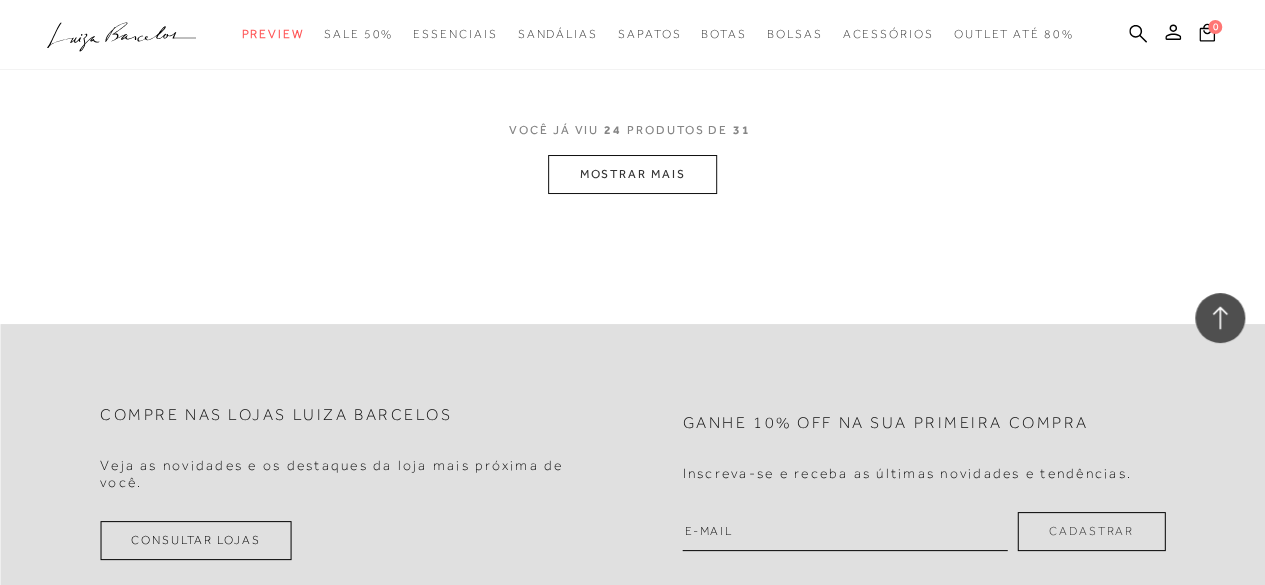 click on "MOSTRAR MAIS" at bounding box center (632, 174) 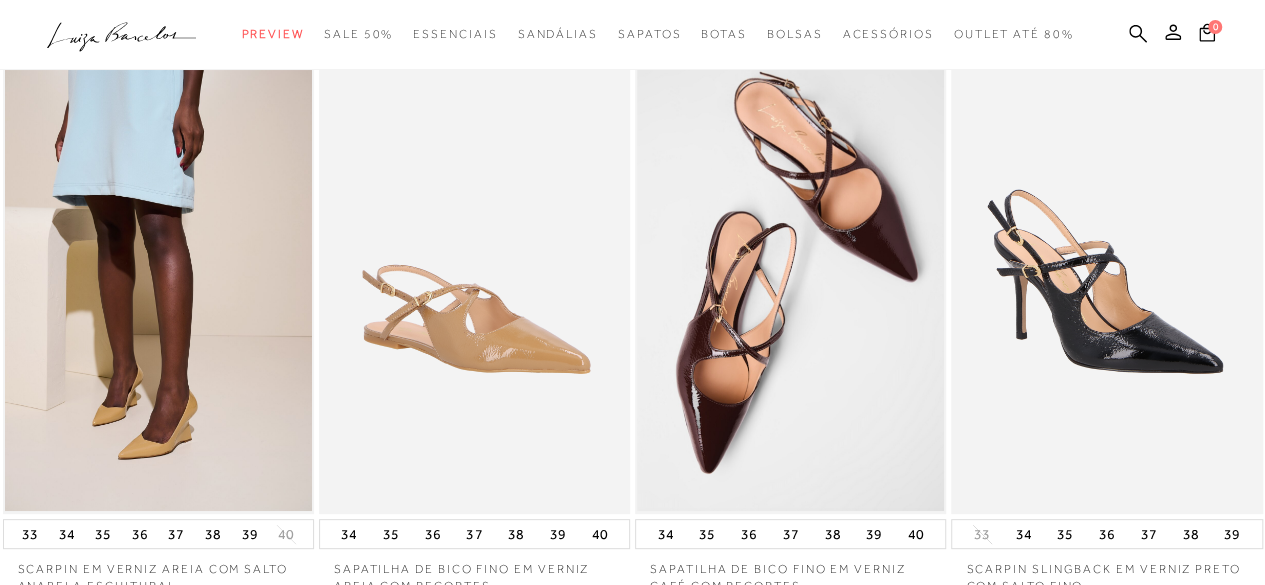 scroll, scrollTop: 141, scrollLeft: 0, axis: vertical 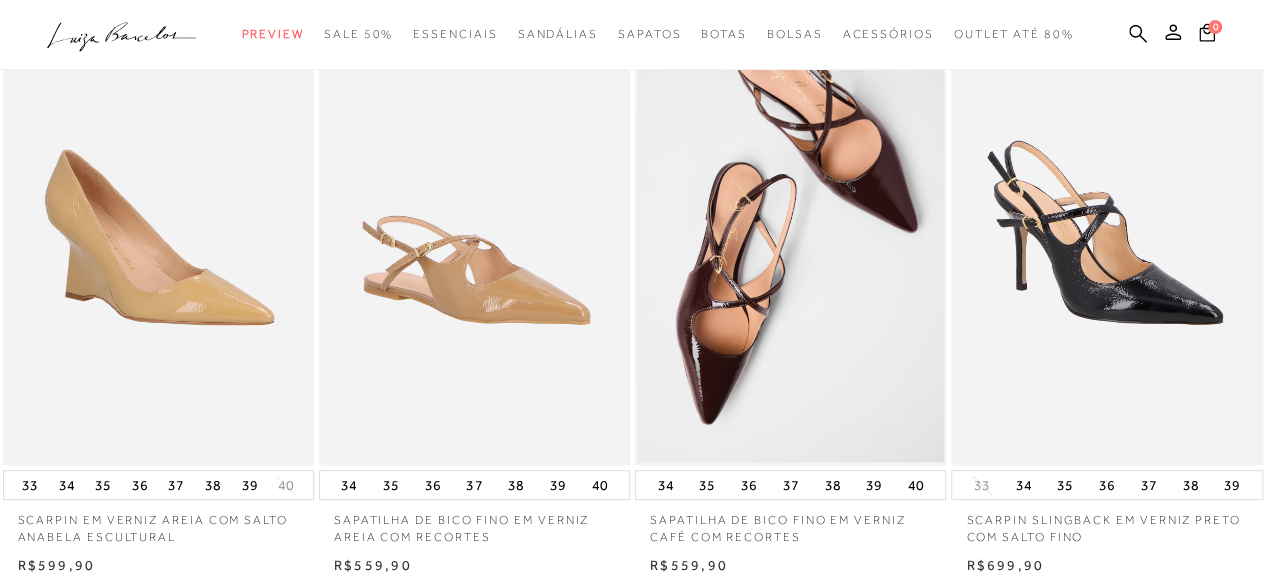 click at bounding box center [159, 232] 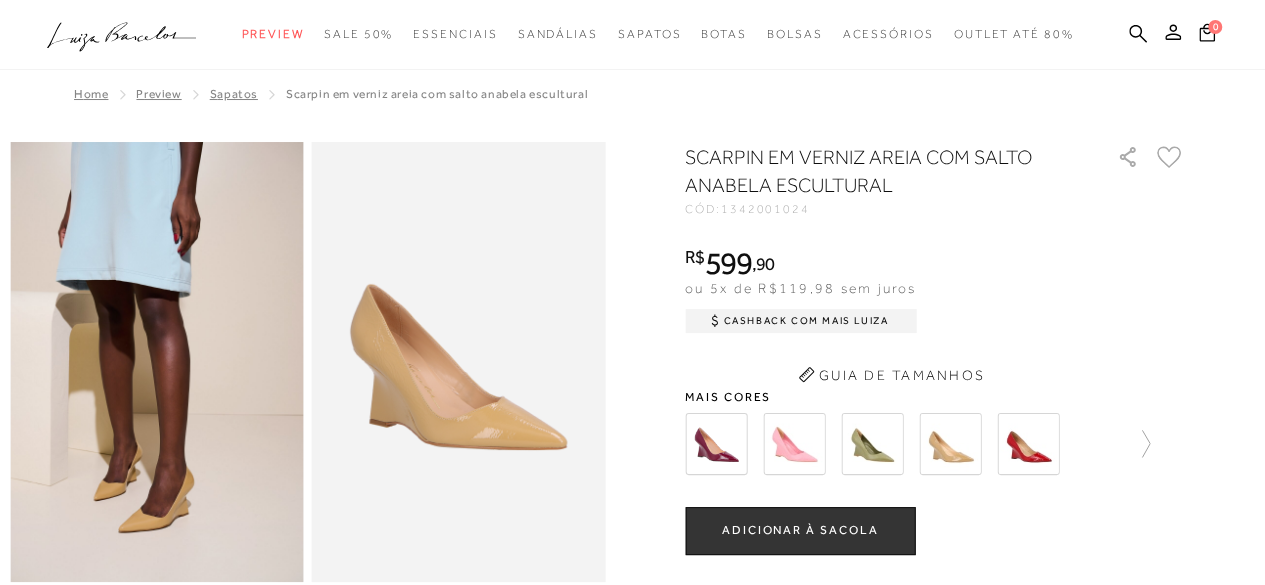 scroll, scrollTop: 0, scrollLeft: 0, axis: both 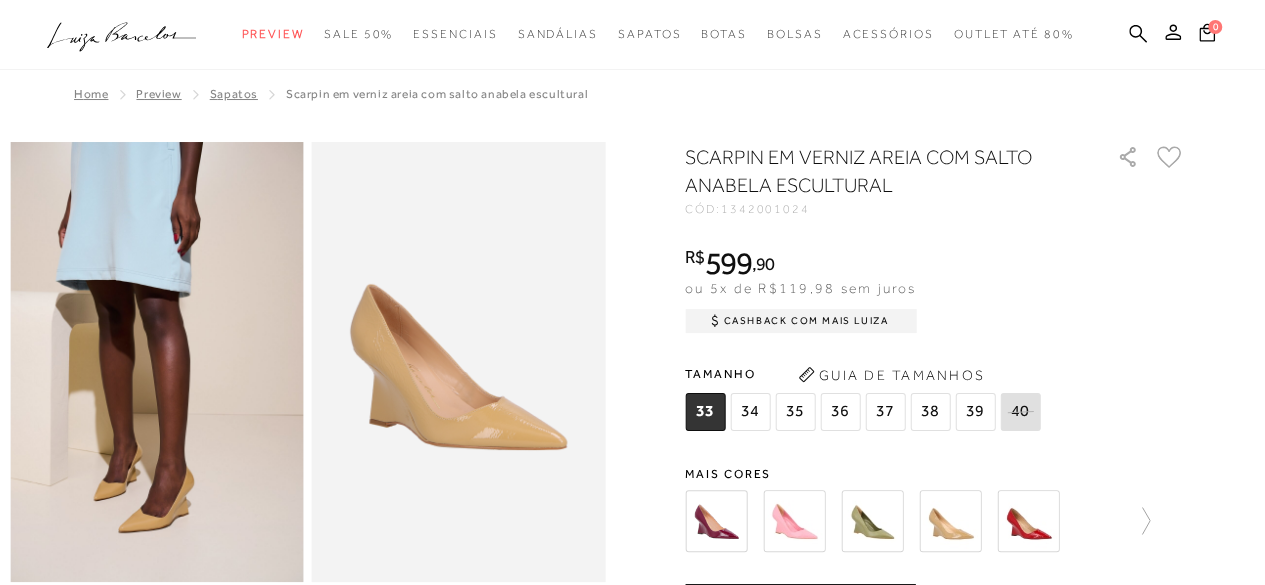 click at bounding box center [716, 521] 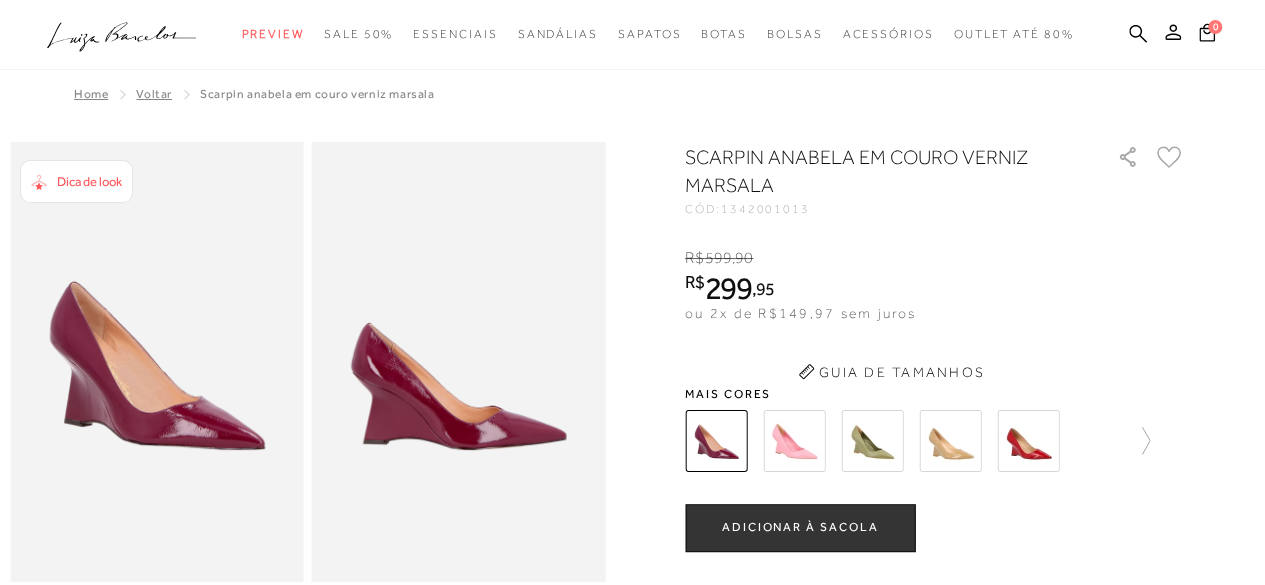 scroll, scrollTop: 0, scrollLeft: 0, axis: both 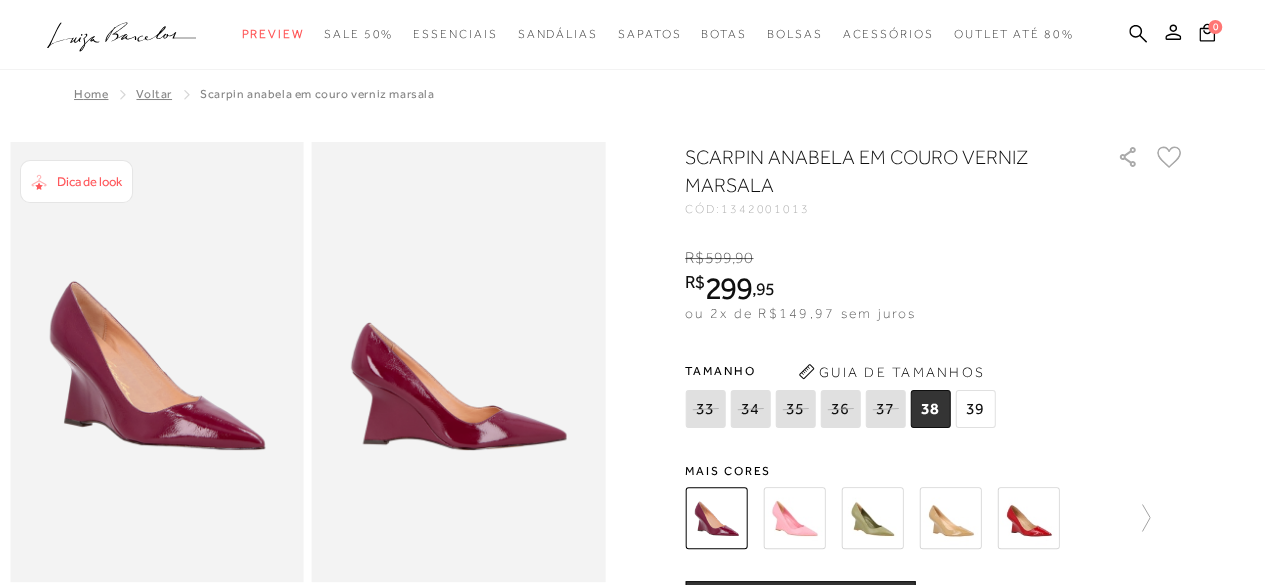 click at bounding box center (794, 518) 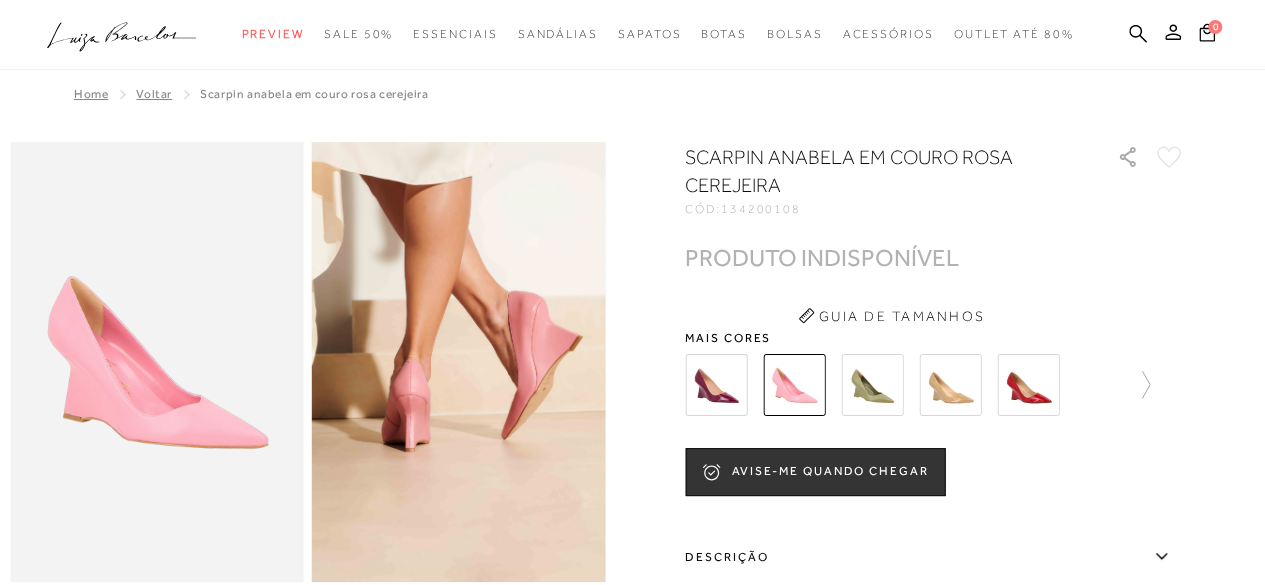 scroll, scrollTop: 0, scrollLeft: 0, axis: both 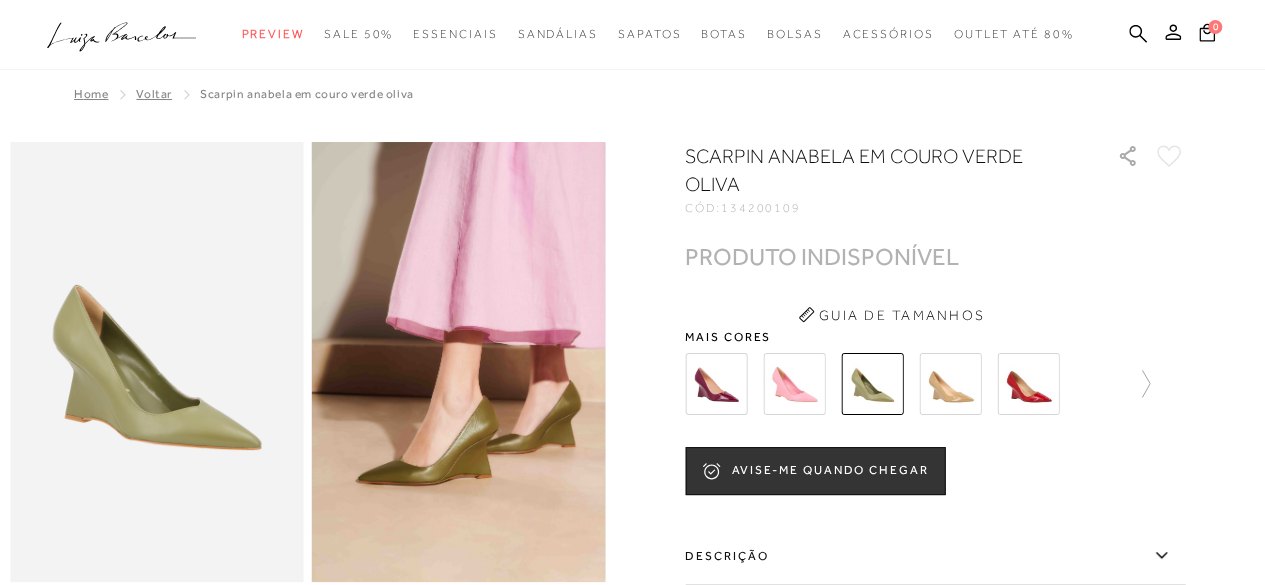 click at bounding box center (950, 384) 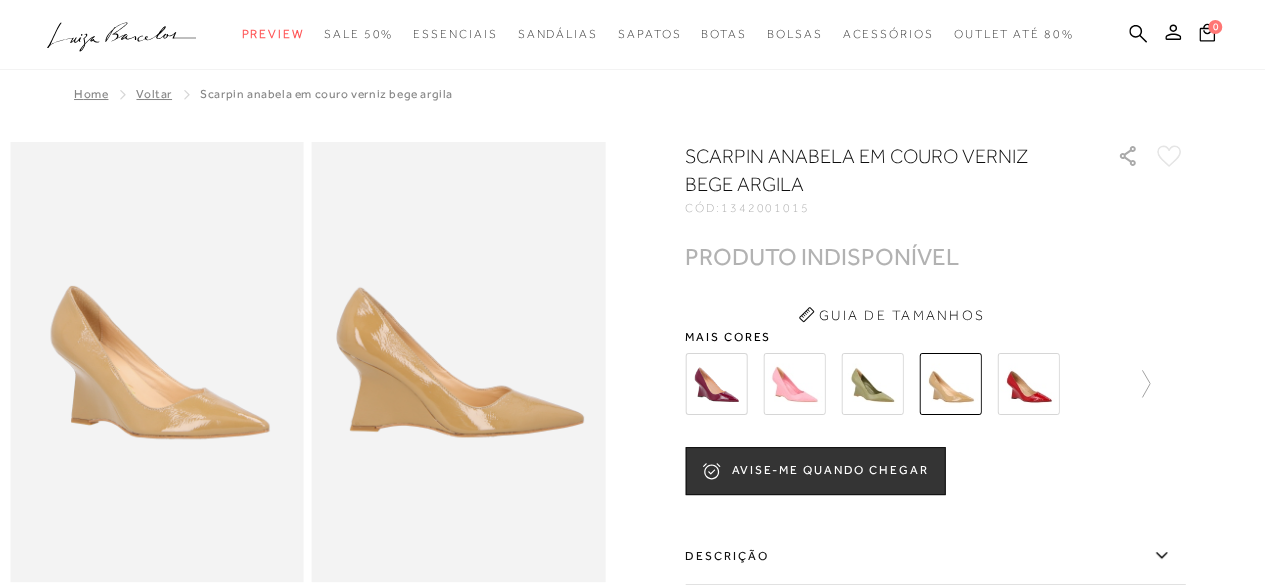 scroll, scrollTop: 0, scrollLeft: 0, axis: both 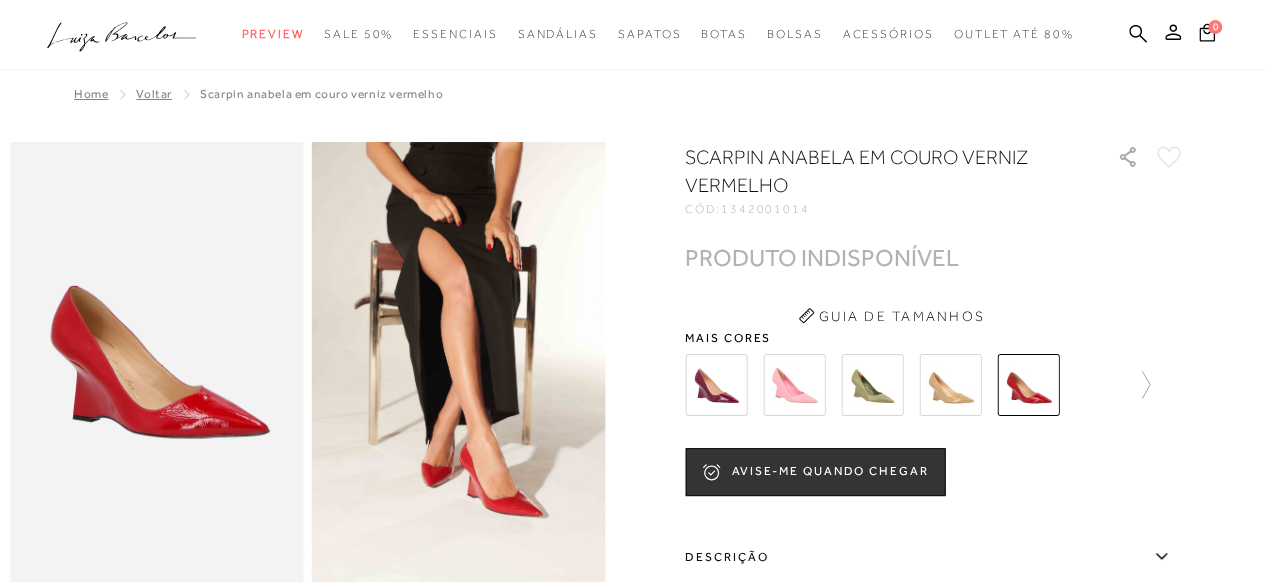 click at bounding box center [935, 385] 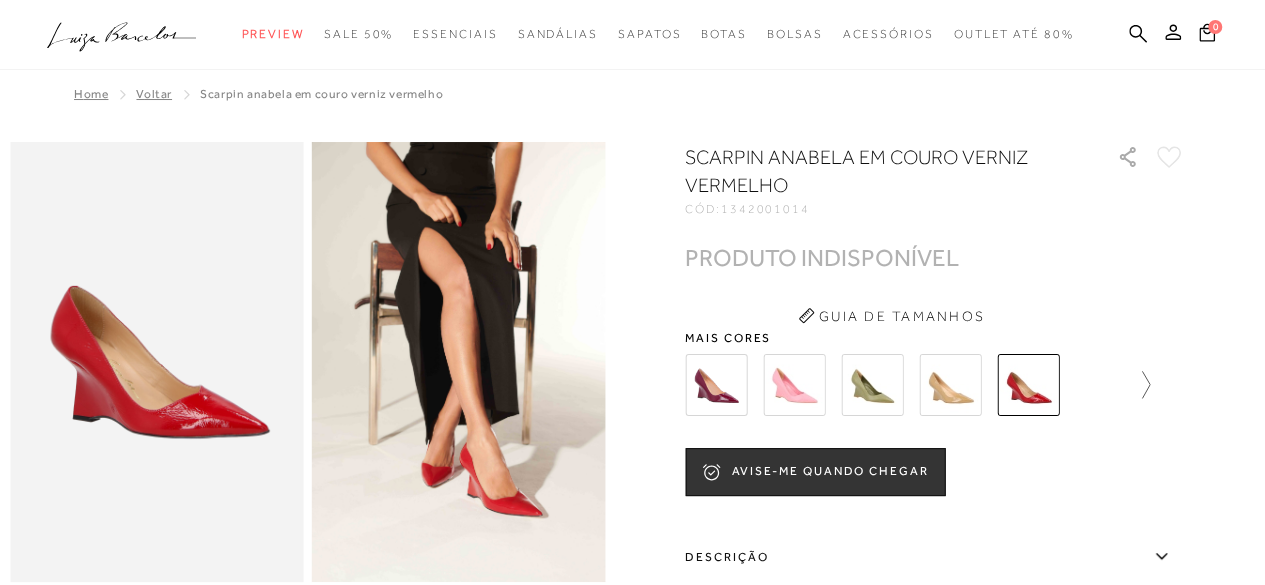 click 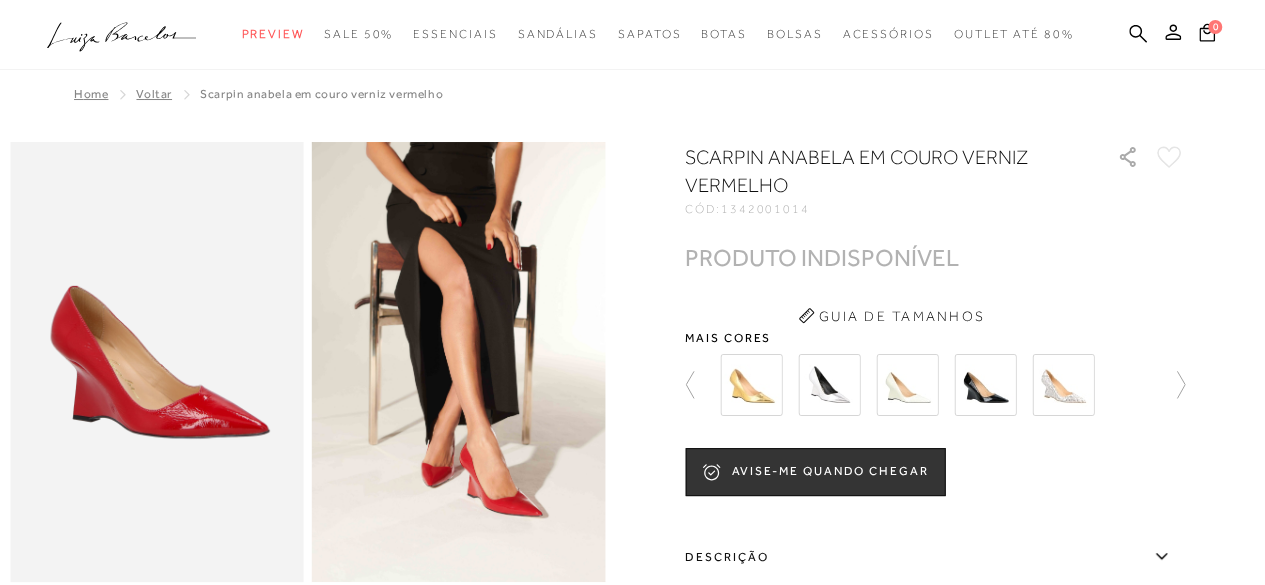click at bounding box center [751, 385] 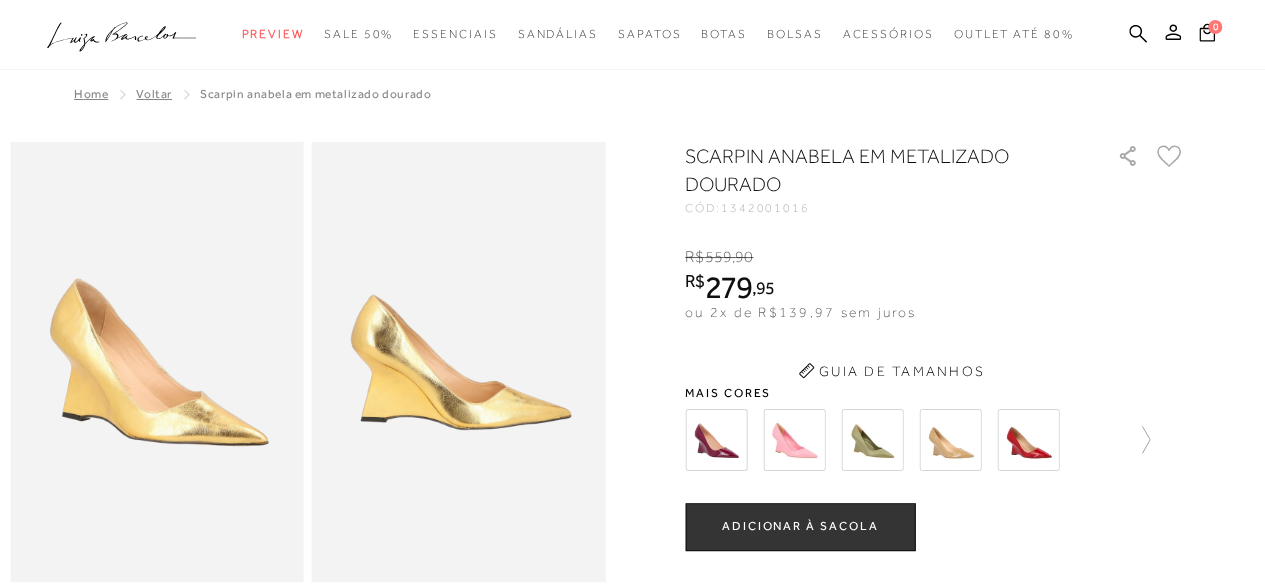 scroll, scrollTop: 0, scrollLeft: 0, axis: both 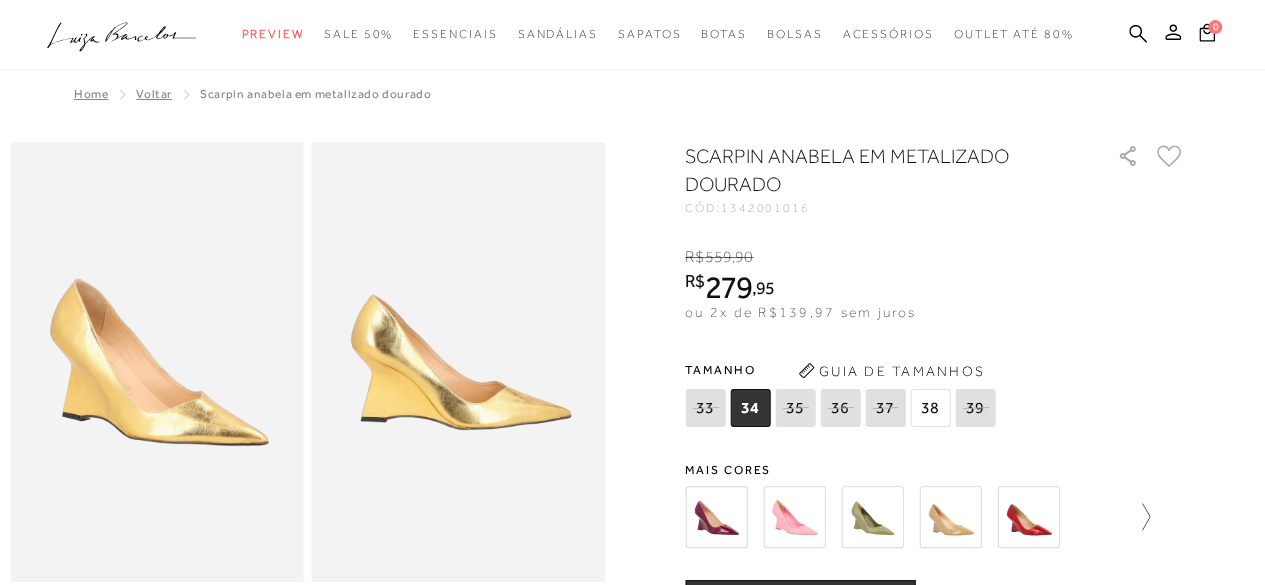 click 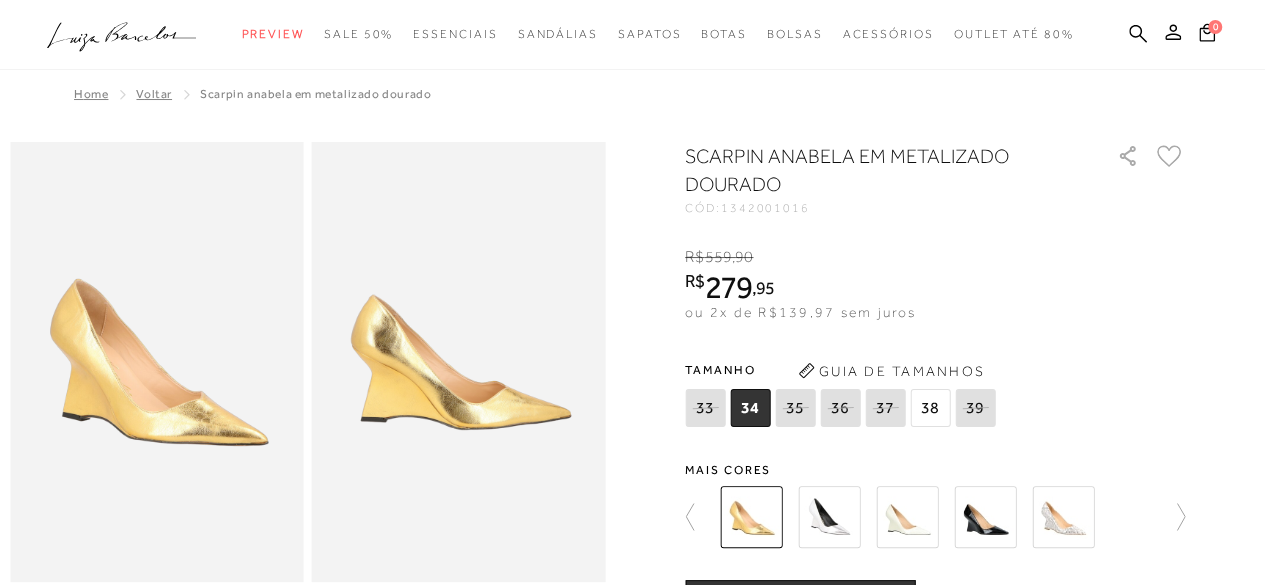 click at bounding box center (829, 517) 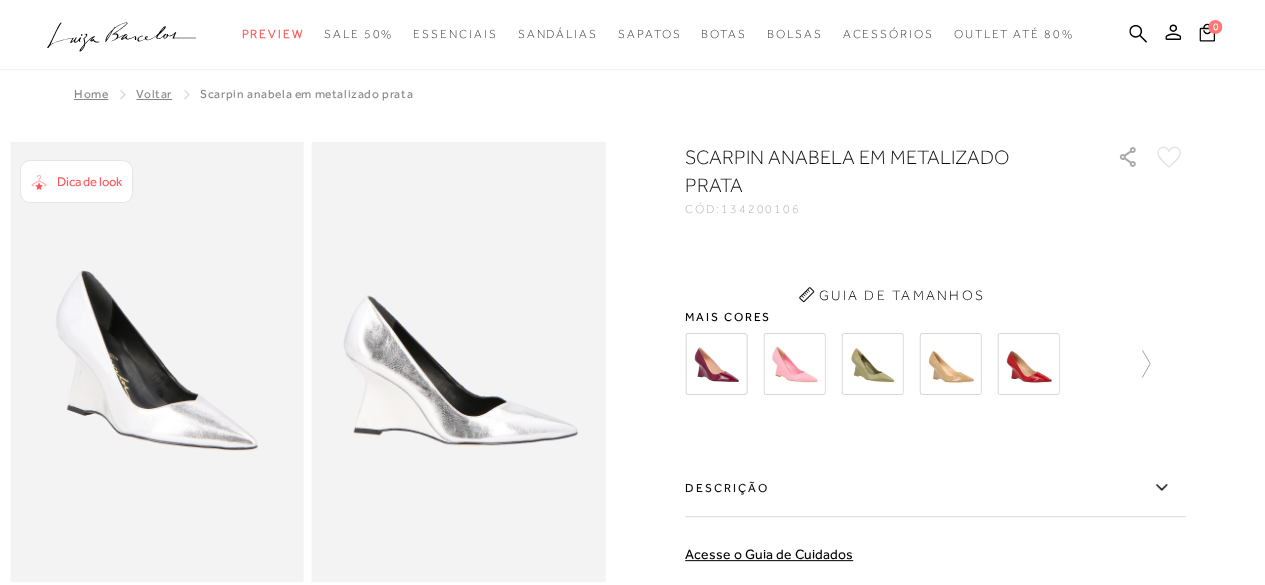 scroll, scrollTop: 0, scrollLeft: 0, axis: both 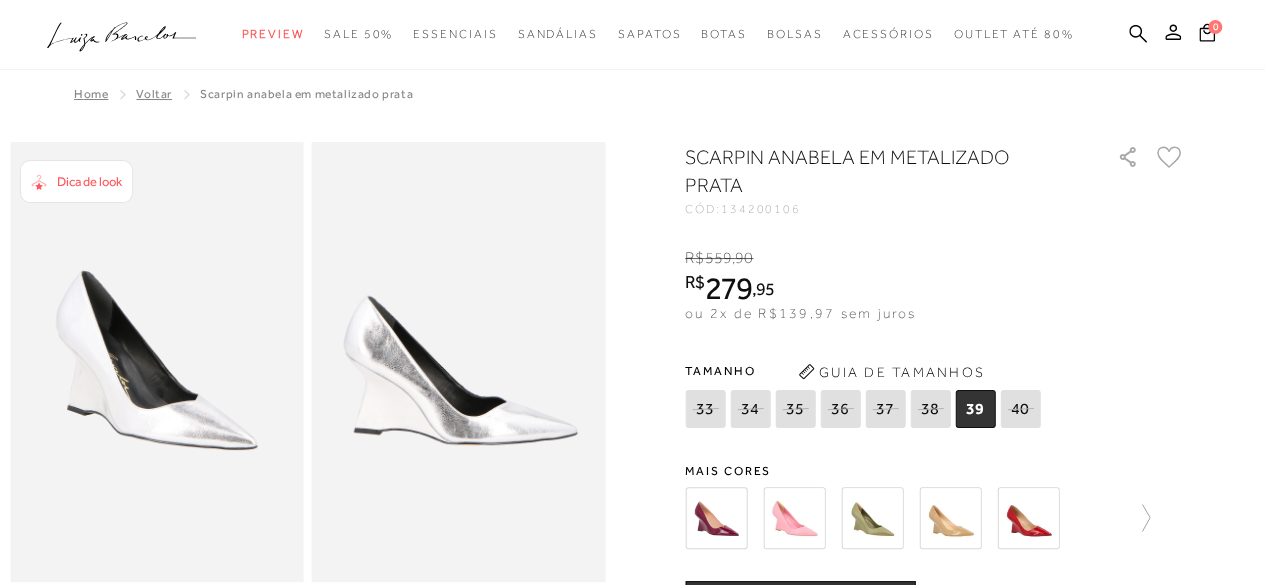 click at bounding box center (872, 518) 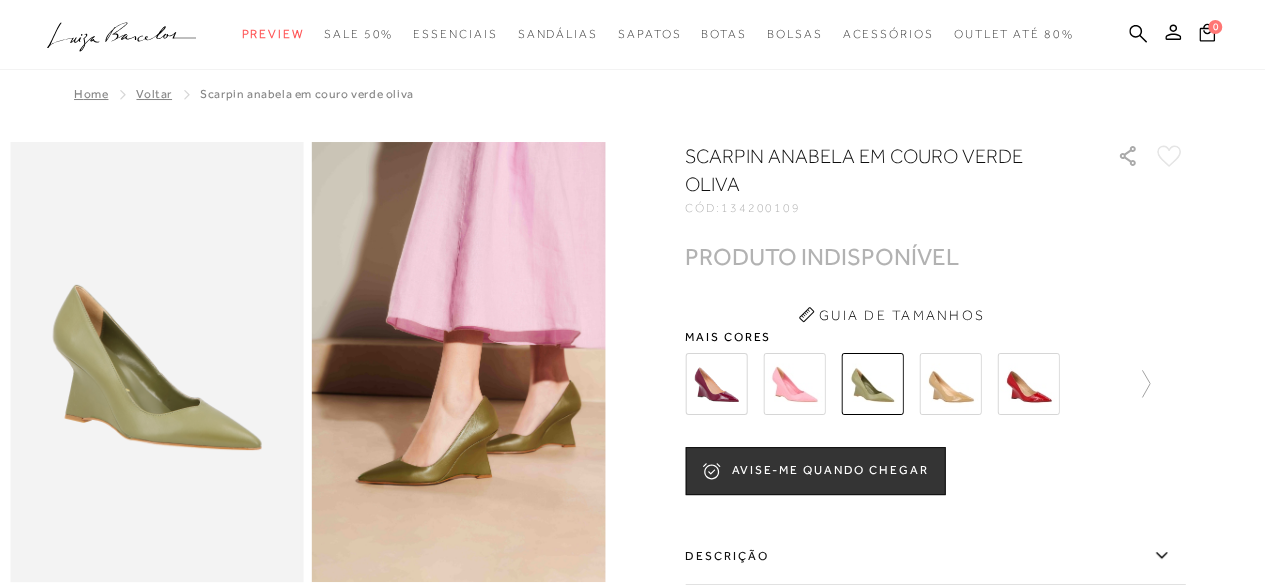 scroll, scrollTop: 0, scrollLeft: 0, axis: both 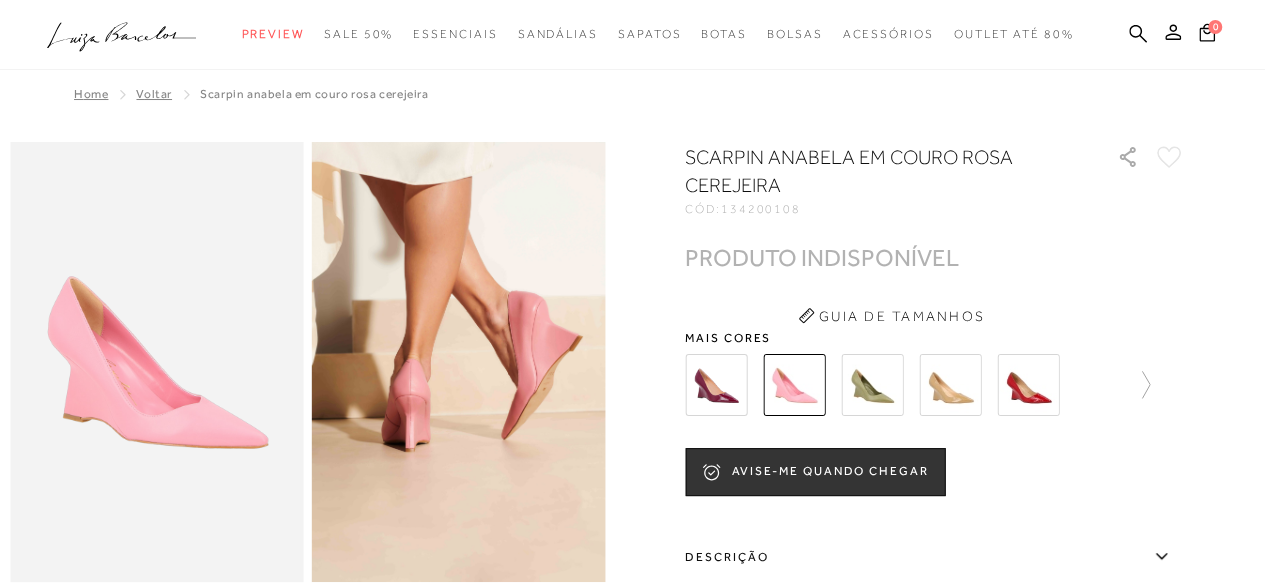 click at bounding box center (716, 385) 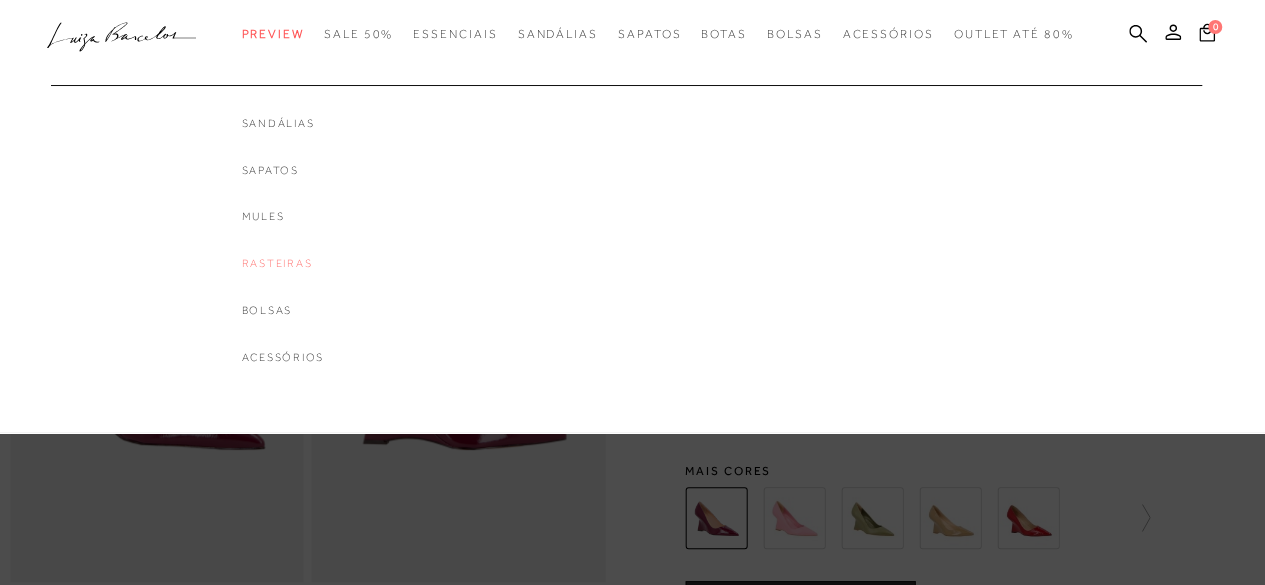 click on "Rasteiras" at bounding box center [283, 263] 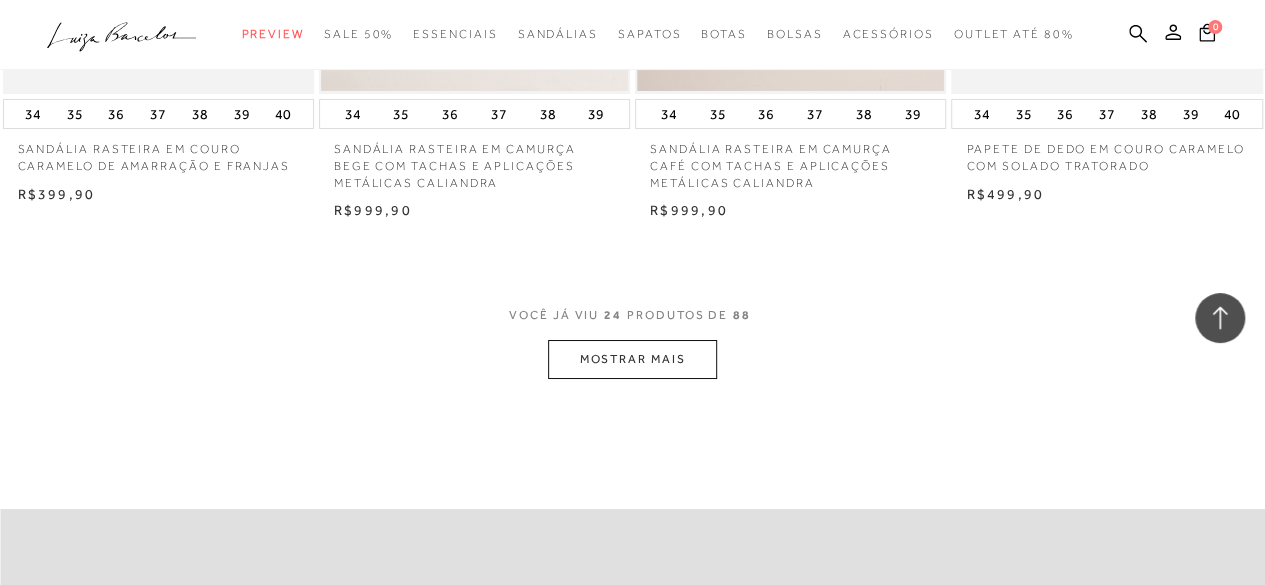 scroll, scrollTop: 3800, scrollLeft: 0, axis: vertical 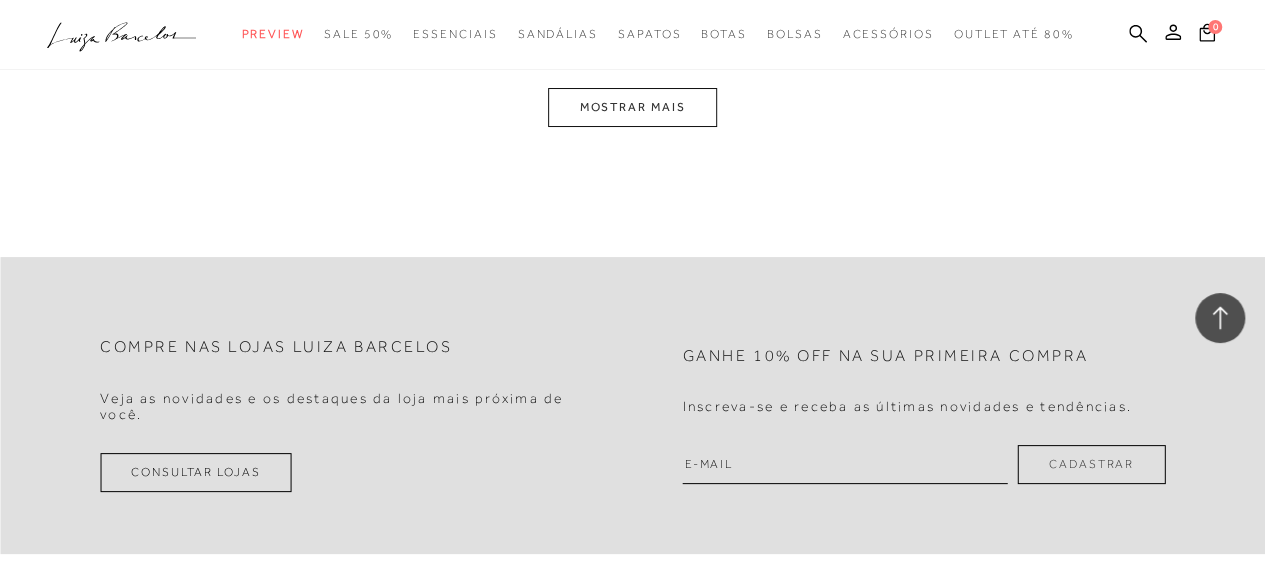 click on "MOSTRAR MAIS" at bounding box center [632, 107] 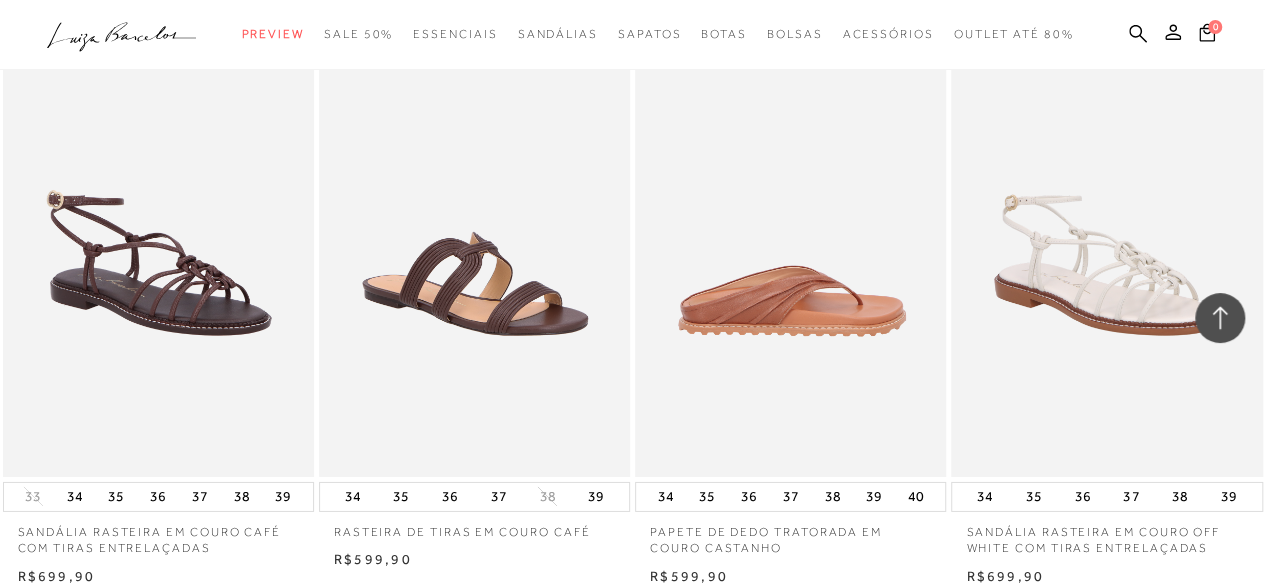 scroll, scrollTop: 7115, scrollLeft: 0, axis: vertical 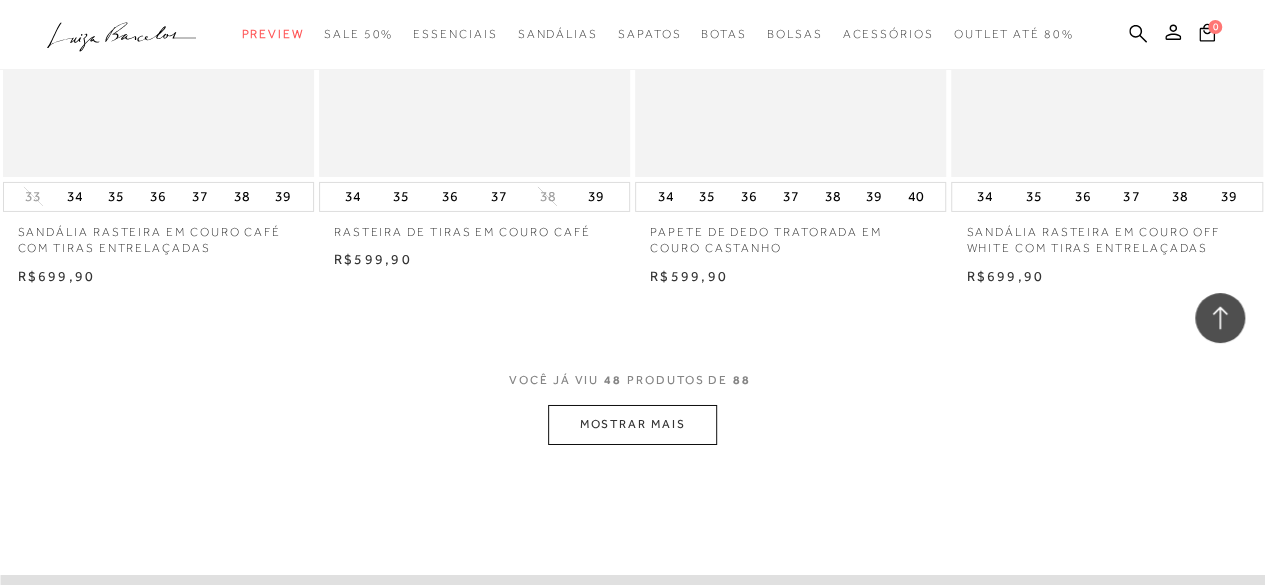 click on "MOSTRAR MAIS" at bounding box center (632, 424) 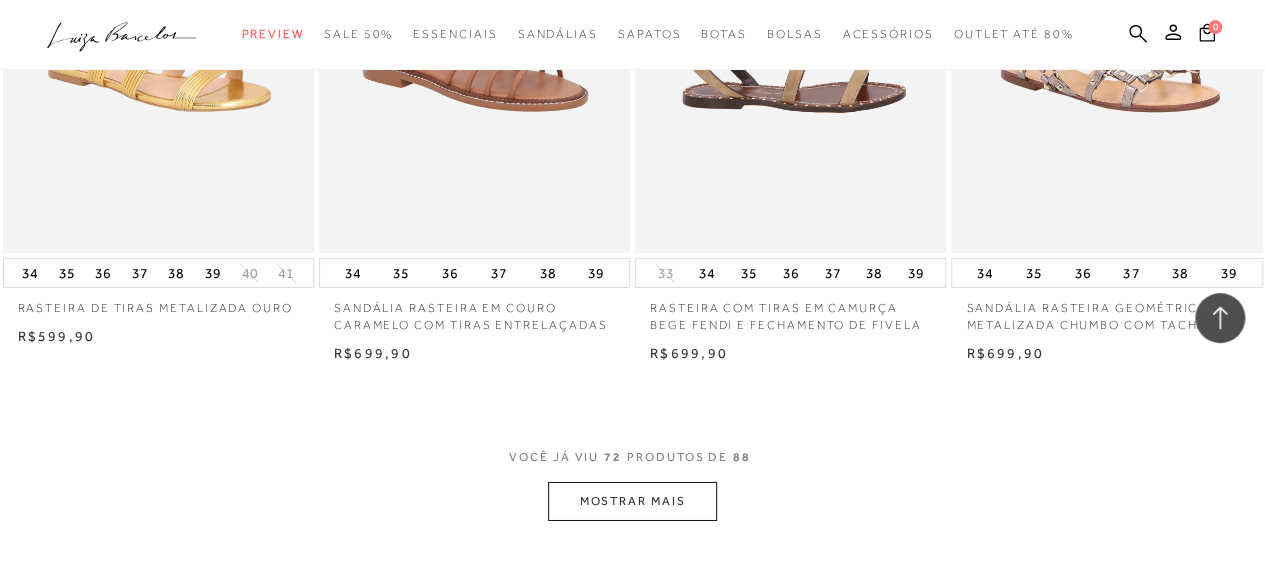 scroll, scrollTop: 10715, scrollLeft: 0, axis: vertical 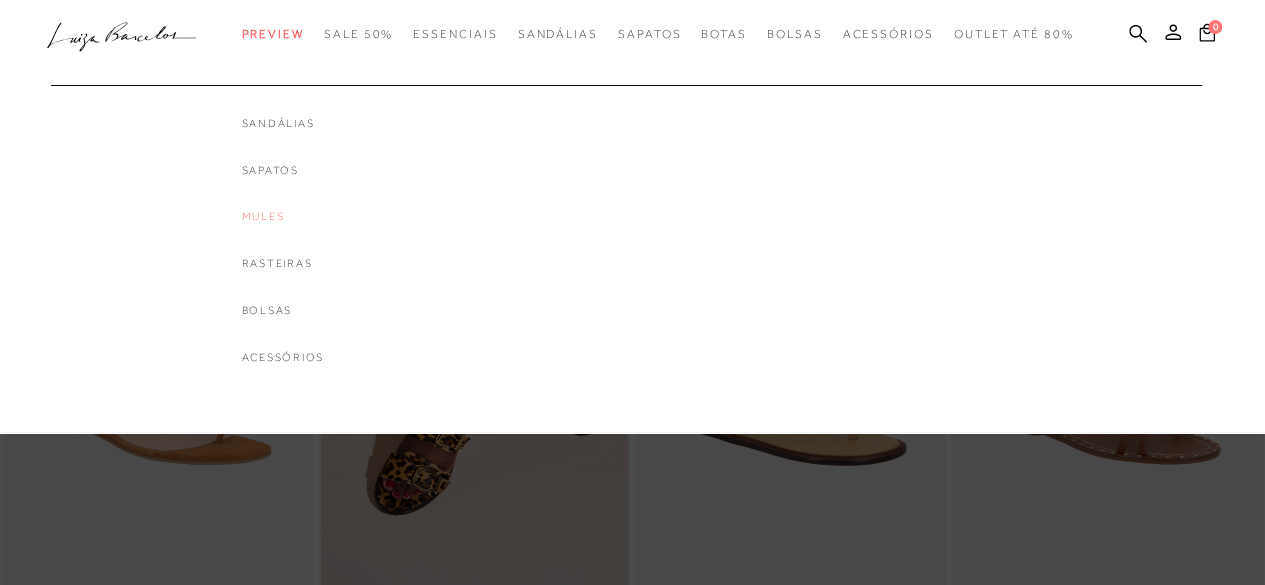 click on "Mules" at bounding box center (283, 216) 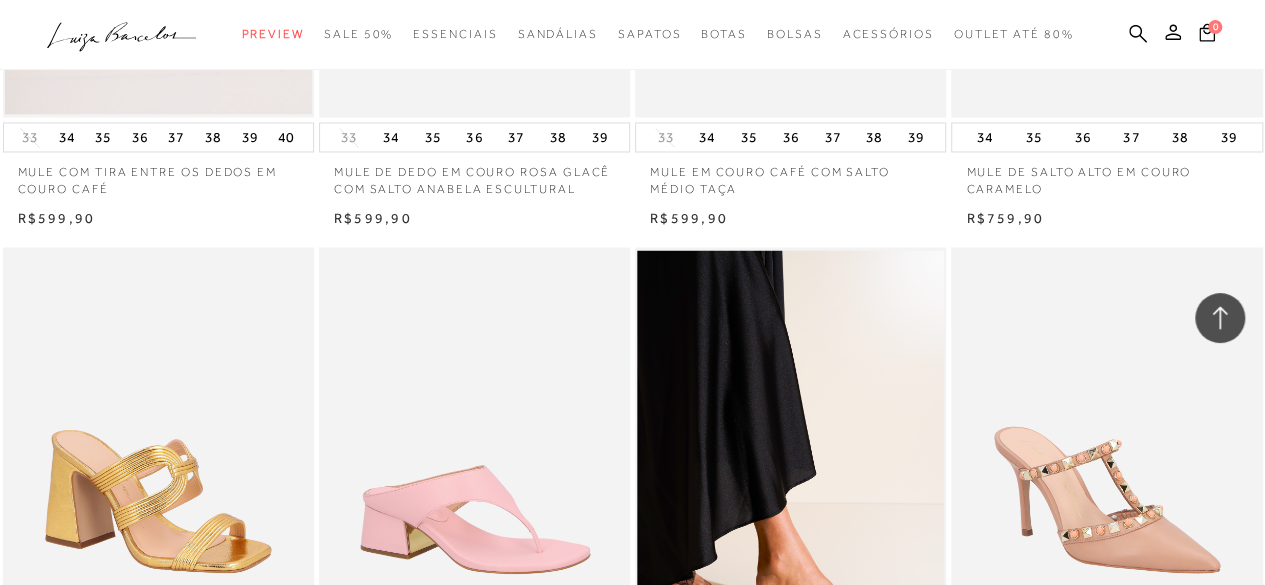 scroll, scrollTop: 1800, scrollLeft: 0, axis: vertical 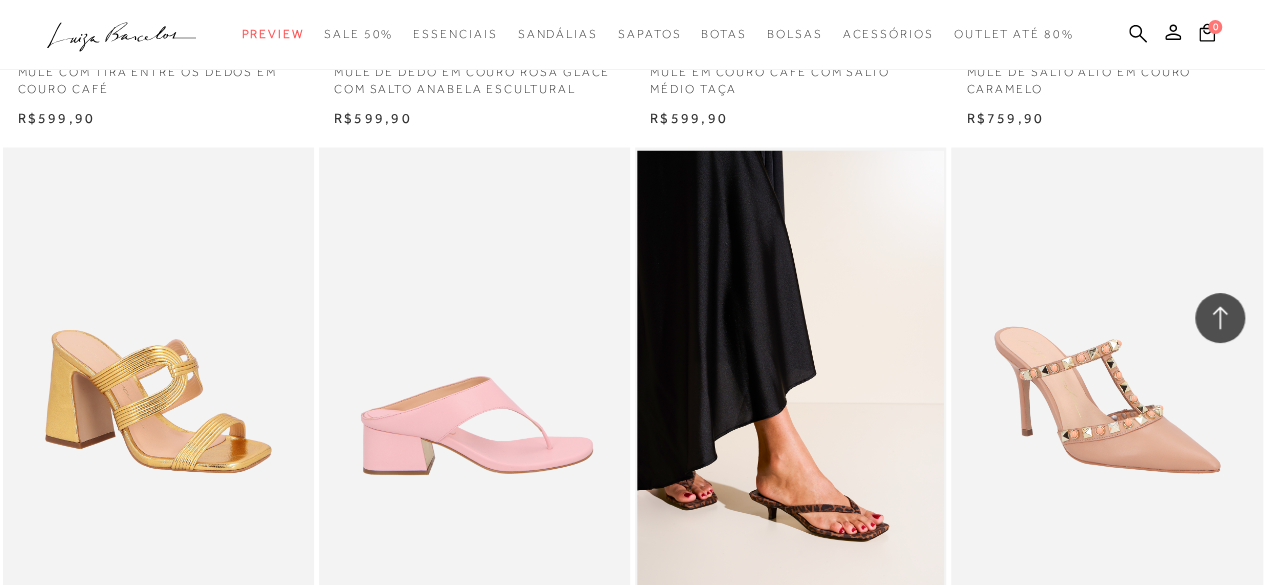 click at bounding box center (475, 380) 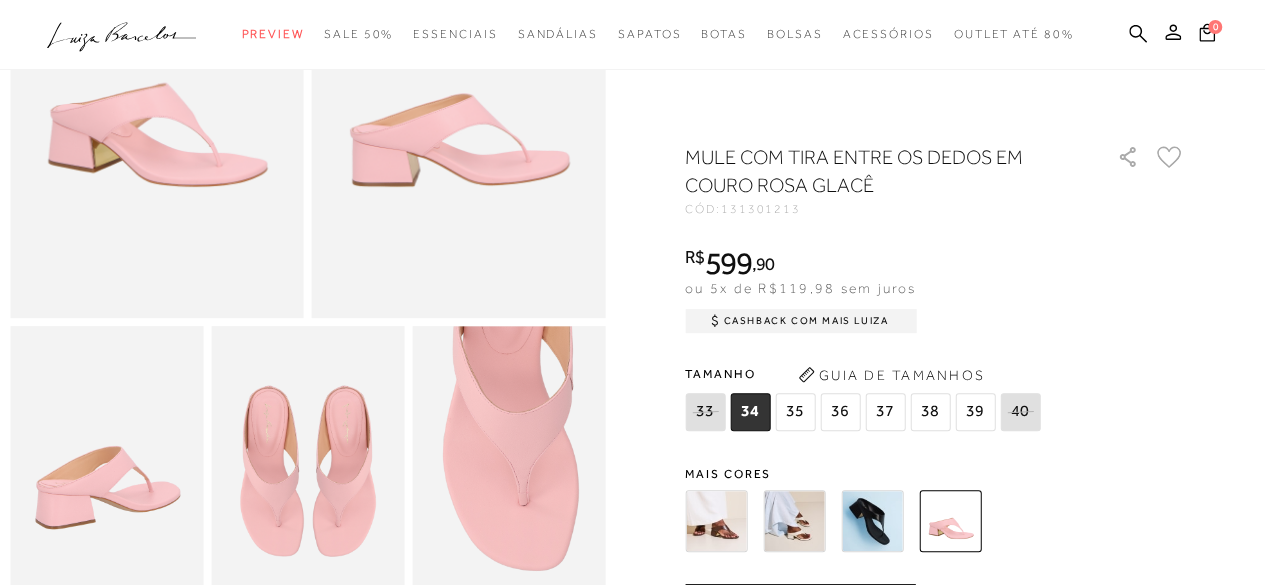scroll, scrollTop: 500, scrollLeft: 0, axis: vertical 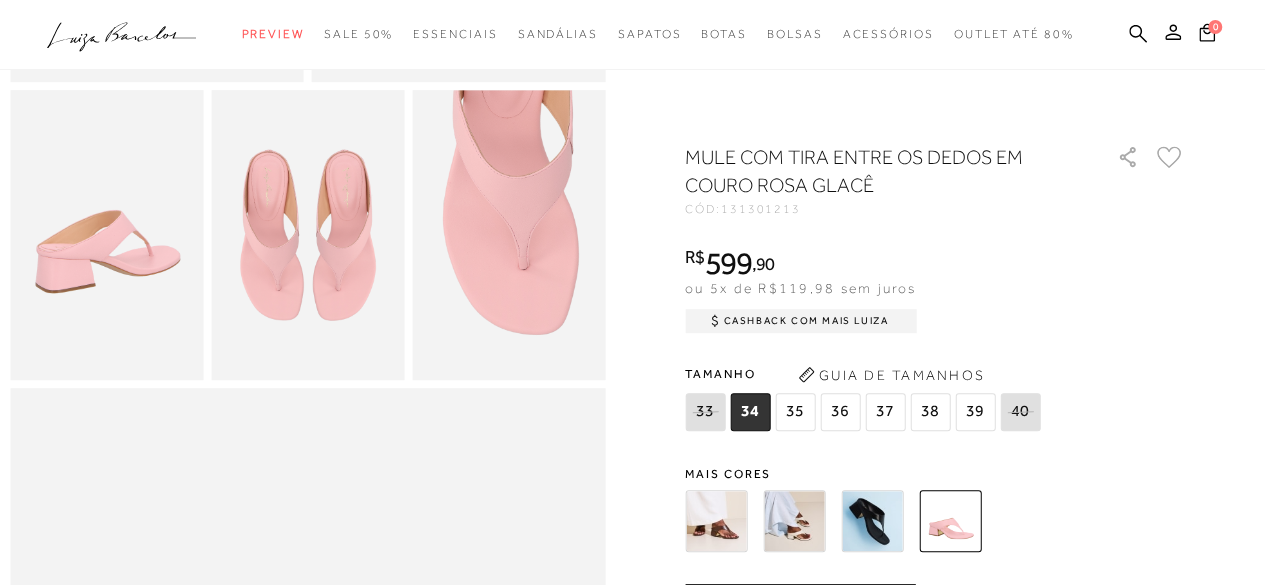 click at bounding box center (716, 521) 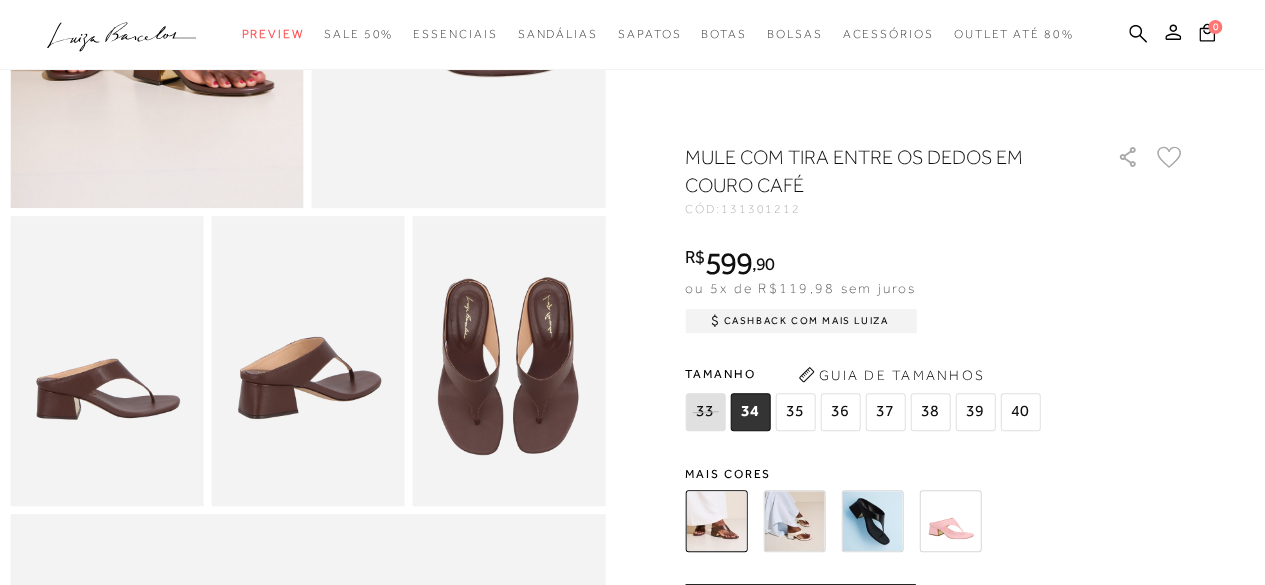 scroll, scrollTop: 400, scrollLeft: 0, axis: vertical 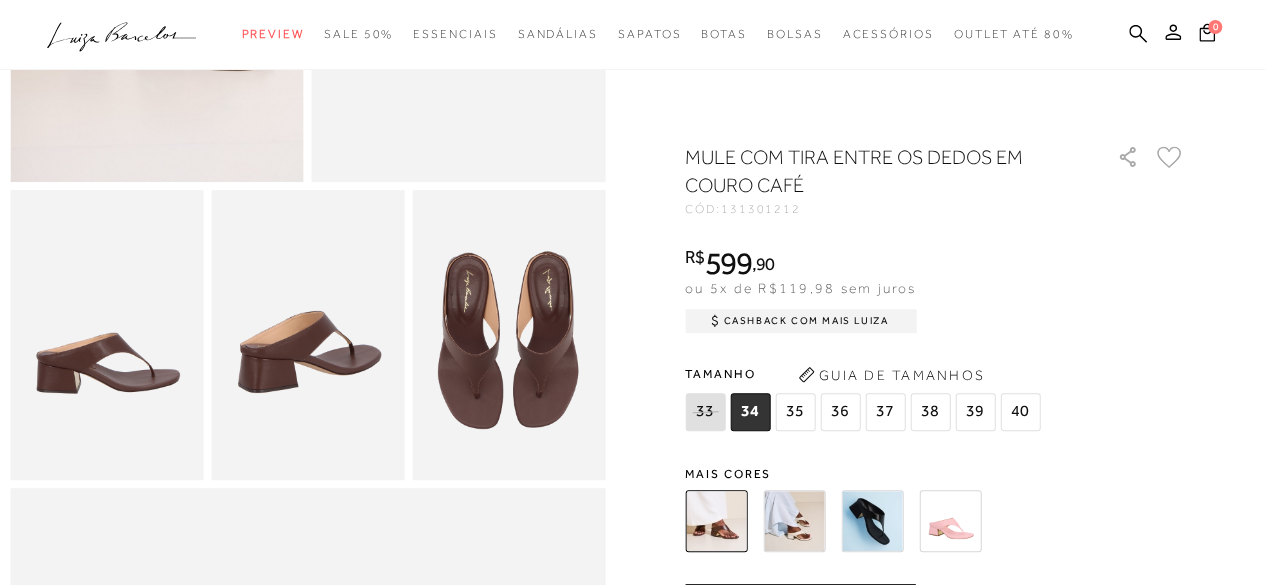 click at bounding box center (794, 521) 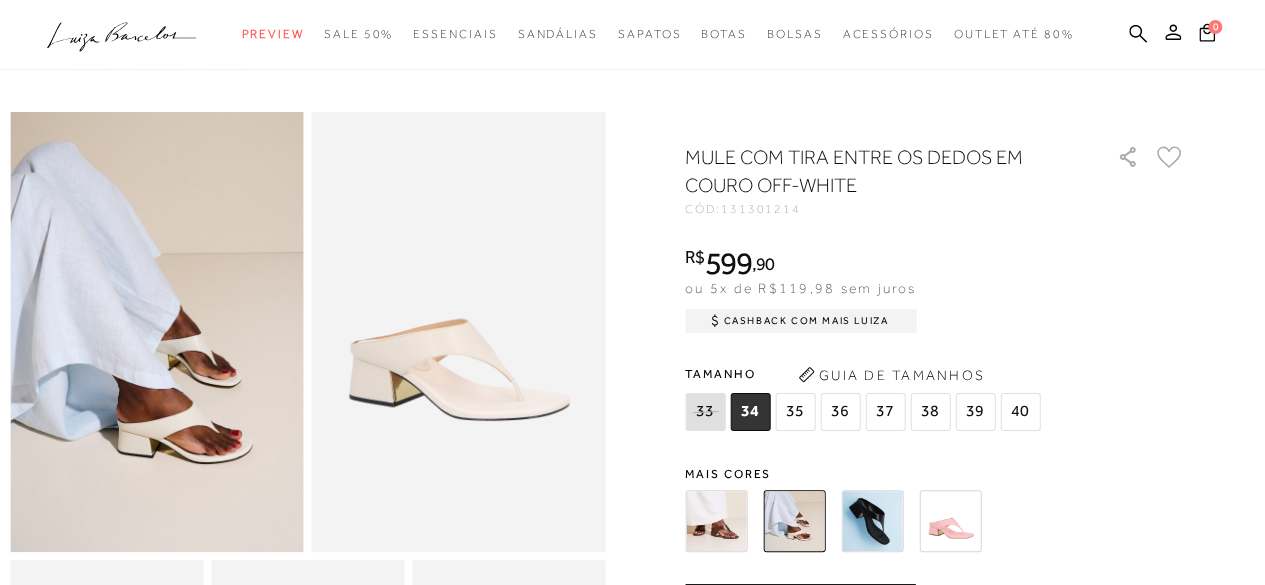 scroll, scrollTop: 0, scrollLeft: 0, axis: both 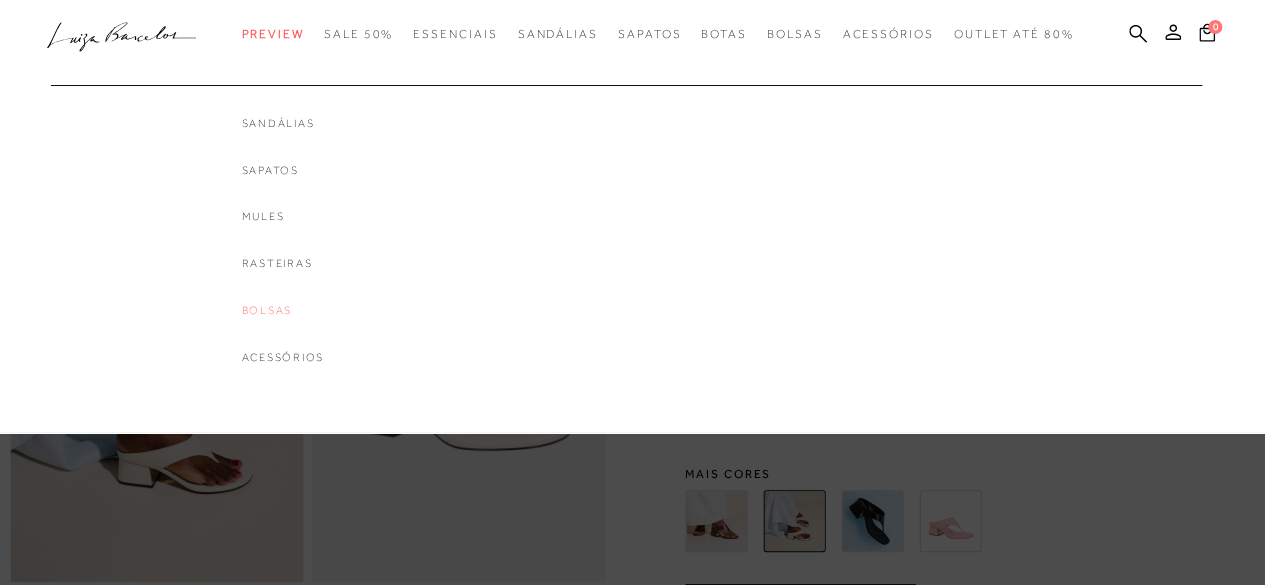click on "Bolsas" at bounding box center [283, 310] 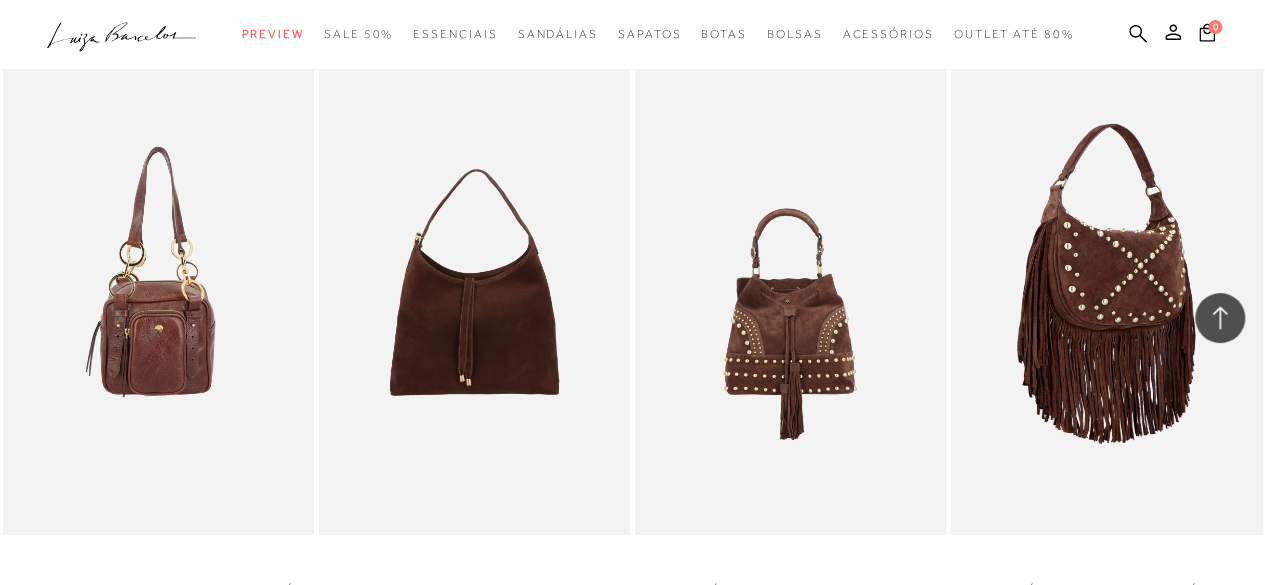 scroll, scrollTop: 3000, scrollLeft: 0, axis: vertical 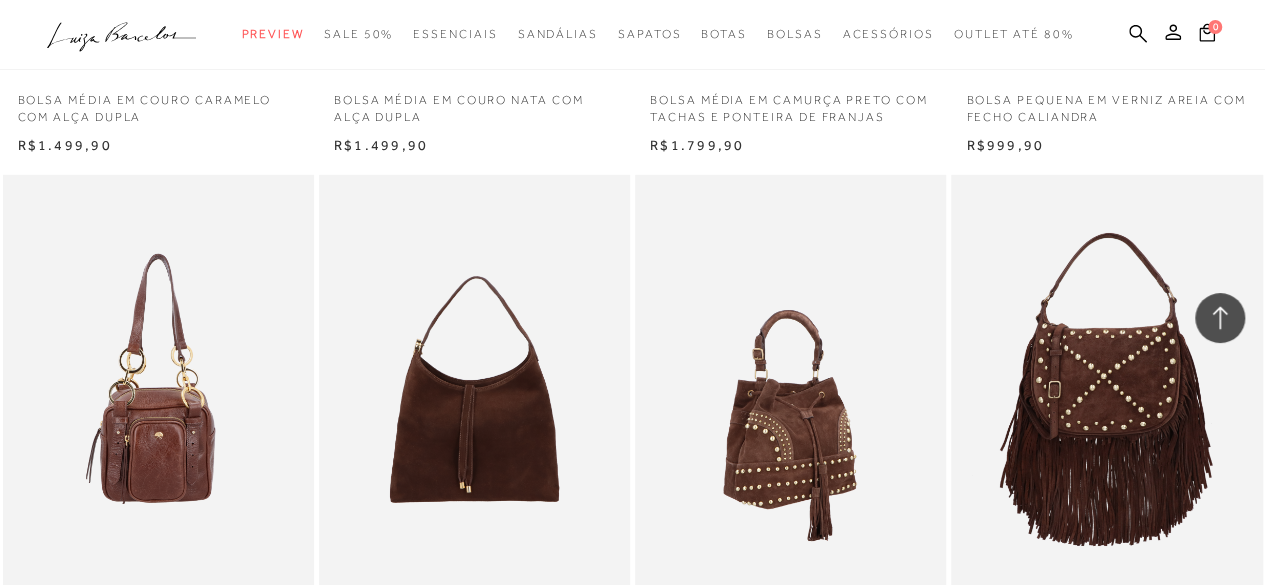 click at bounding box center (791, 408) 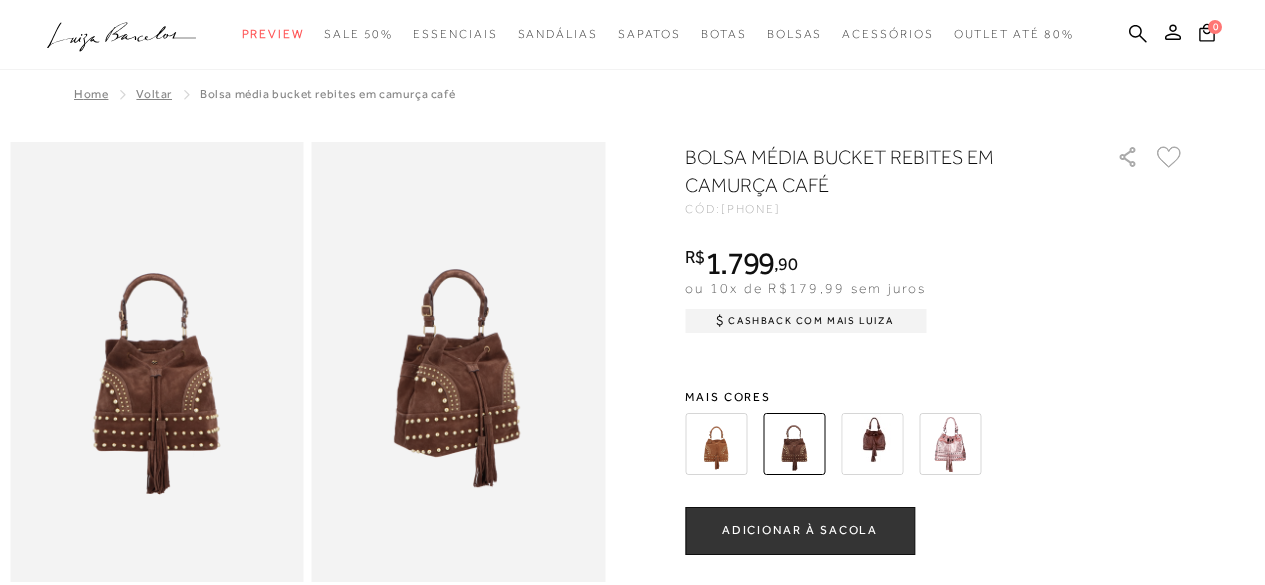 scroll, scrollTop: 400, scrollLeft: 0, axis: vertical 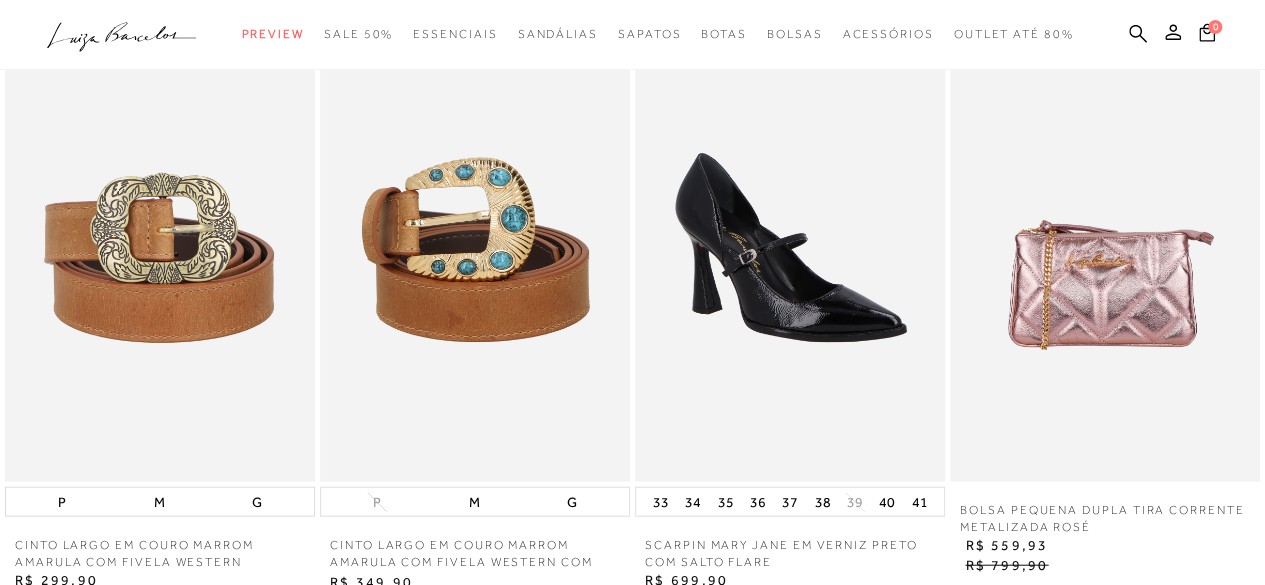 click at bounding box center (790, 249) 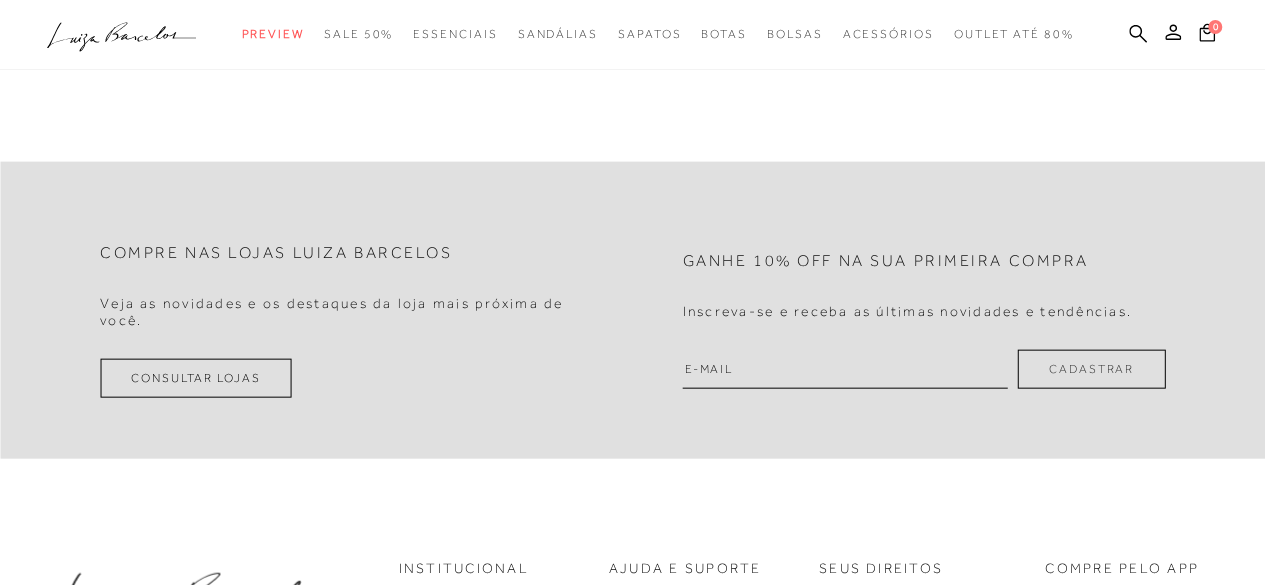 scroll, scrollTop: 0, scrollLeft: 0, axis: both 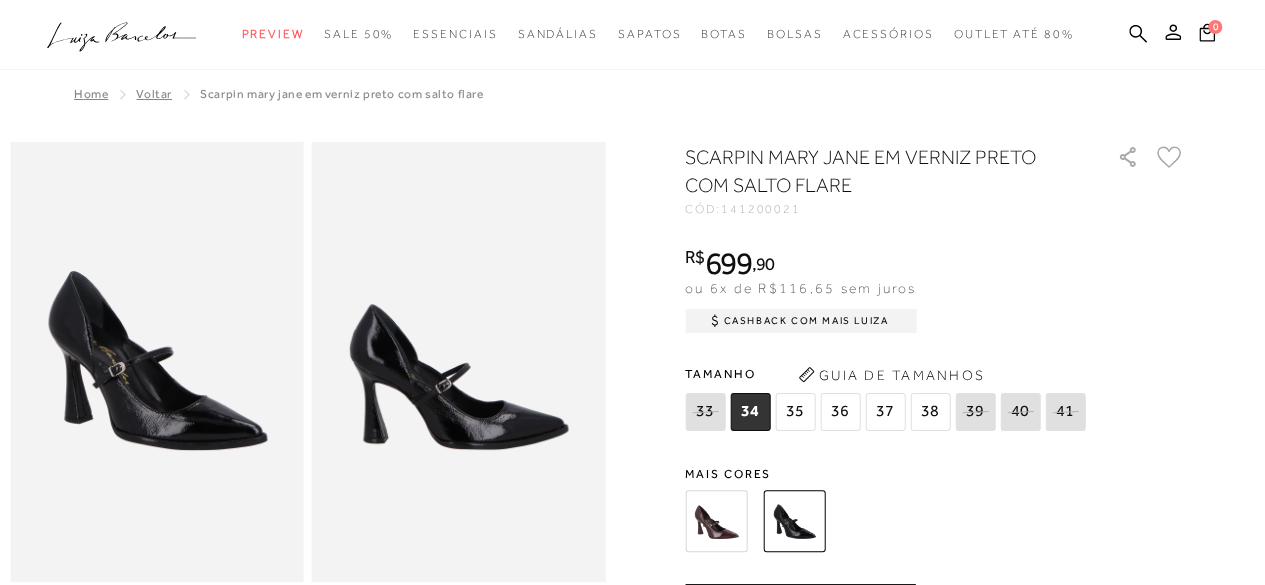 click at bounding box center [716, 521] 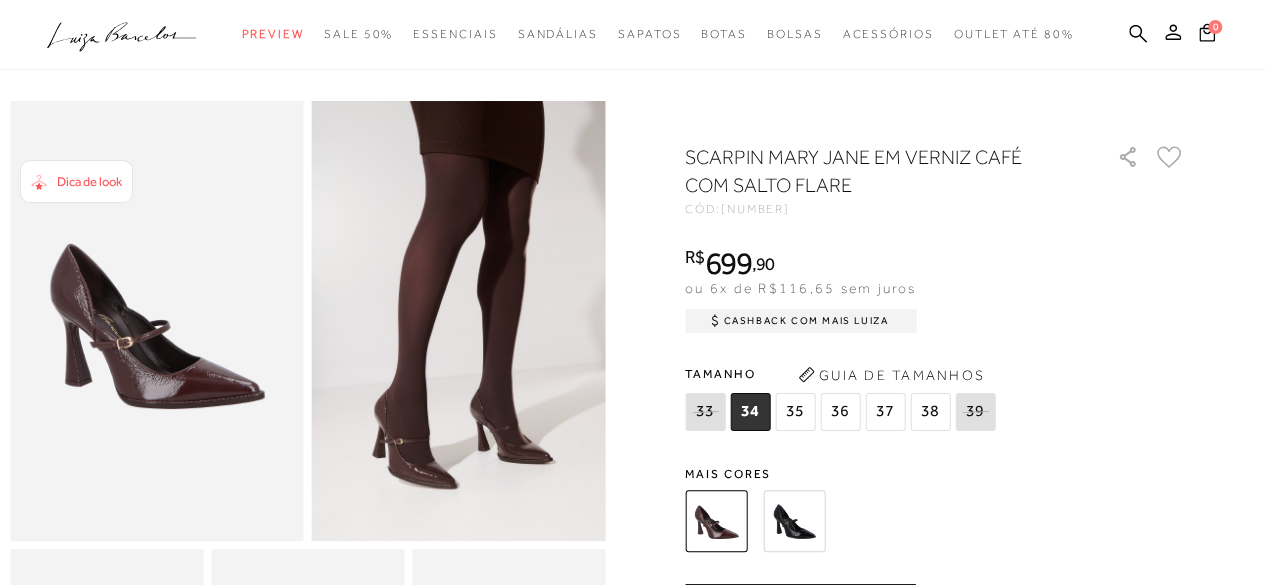 scroll, scrollTop: 0, scrollLeft: 0, axis: both 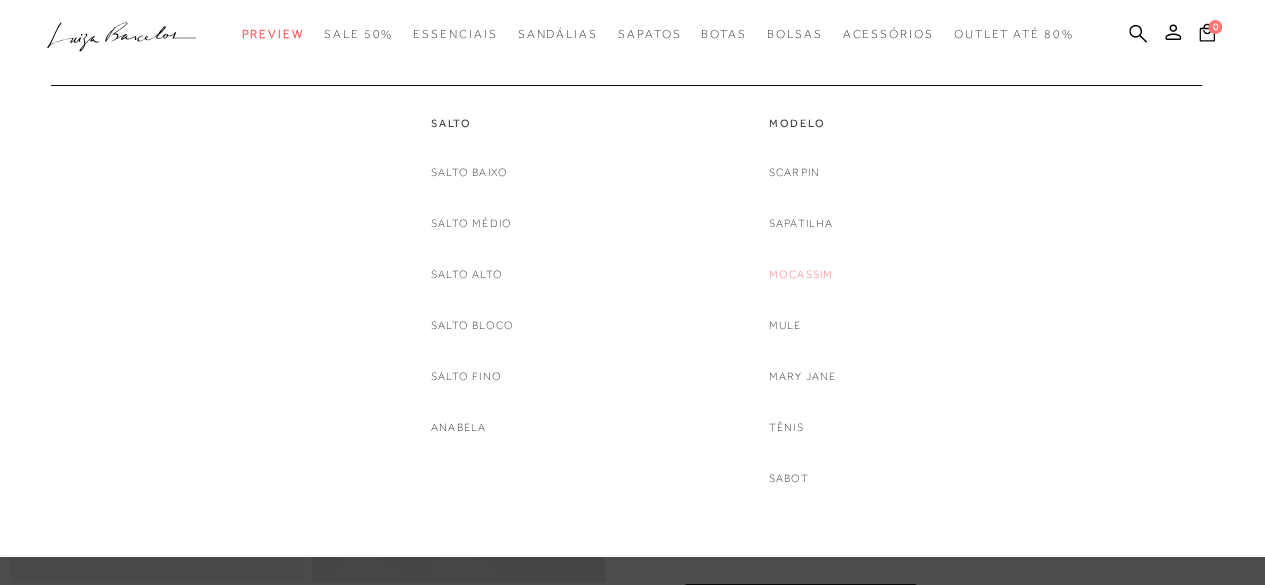 click on "Mocassim" at bounding box center [801, 274] 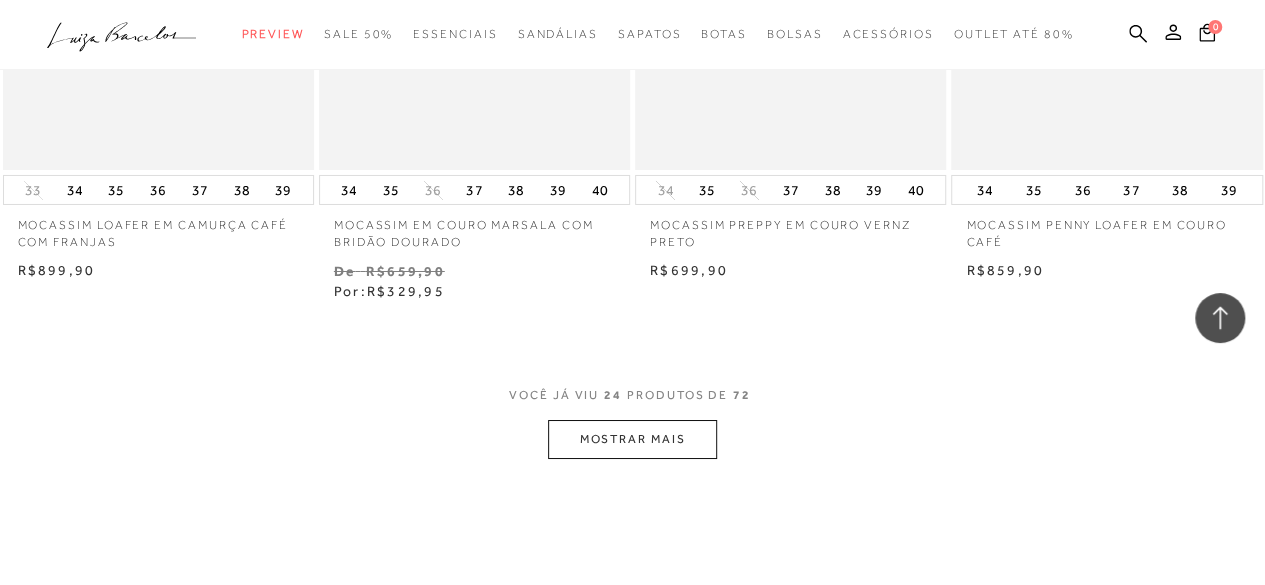 scroll, scrollTop: 3500, scrollLeft: 0, axis: vertical 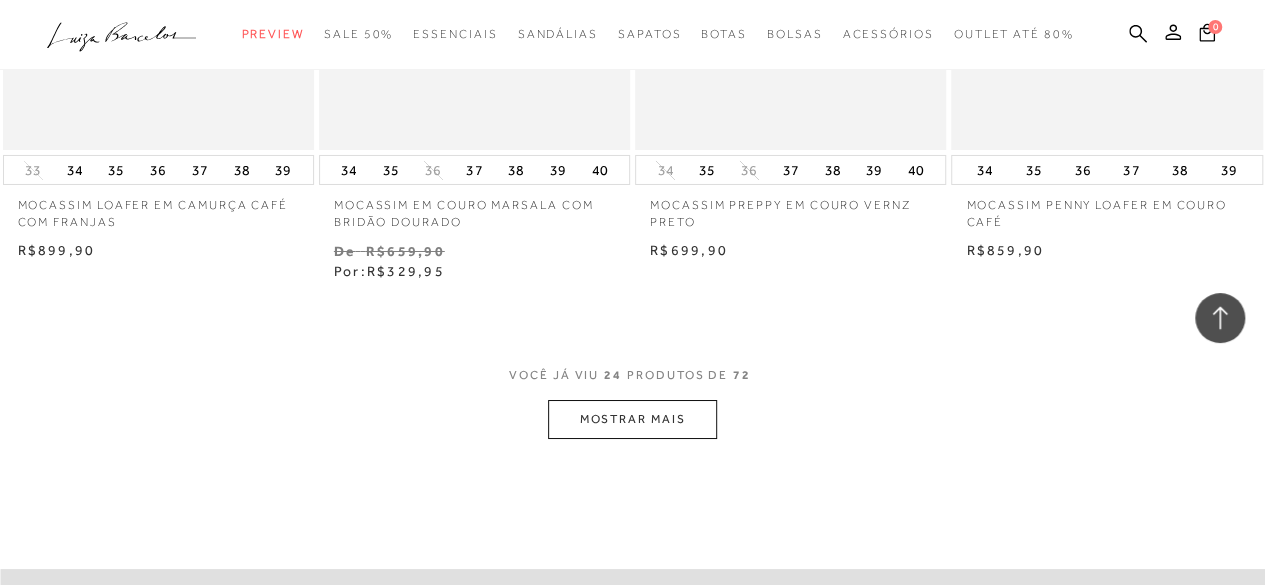 click on "MOSTRAR MAIS" at bounding box center [632, 419] 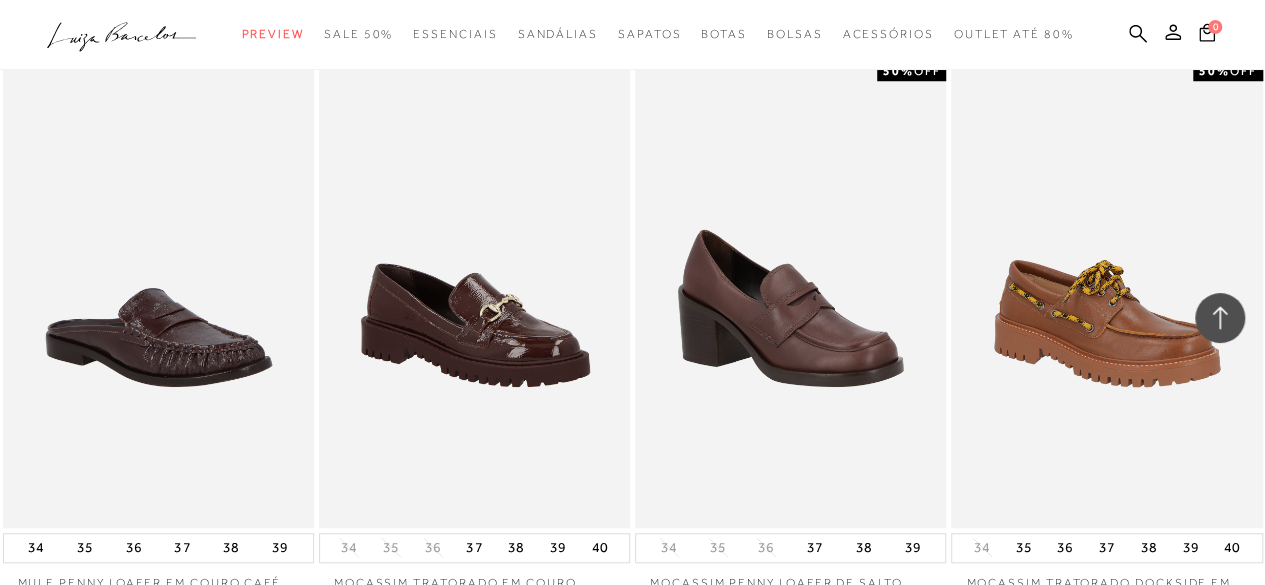 scroll, scrollTop: 4500, scrollLeft: 0, axis: vertical 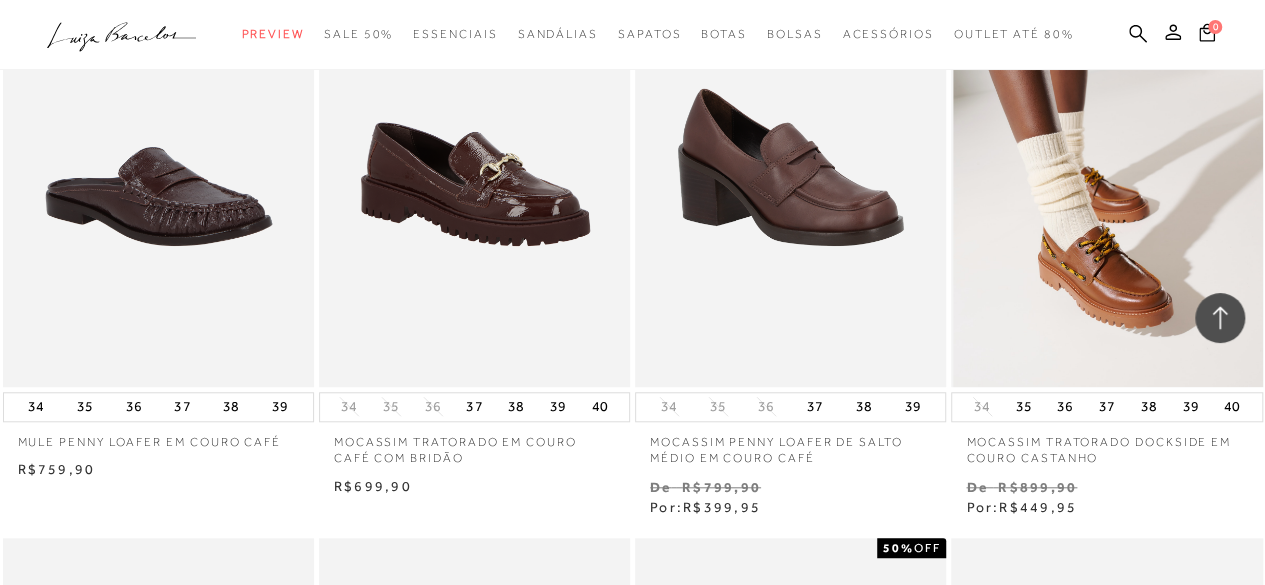 click at bounding box center [1107, 153] 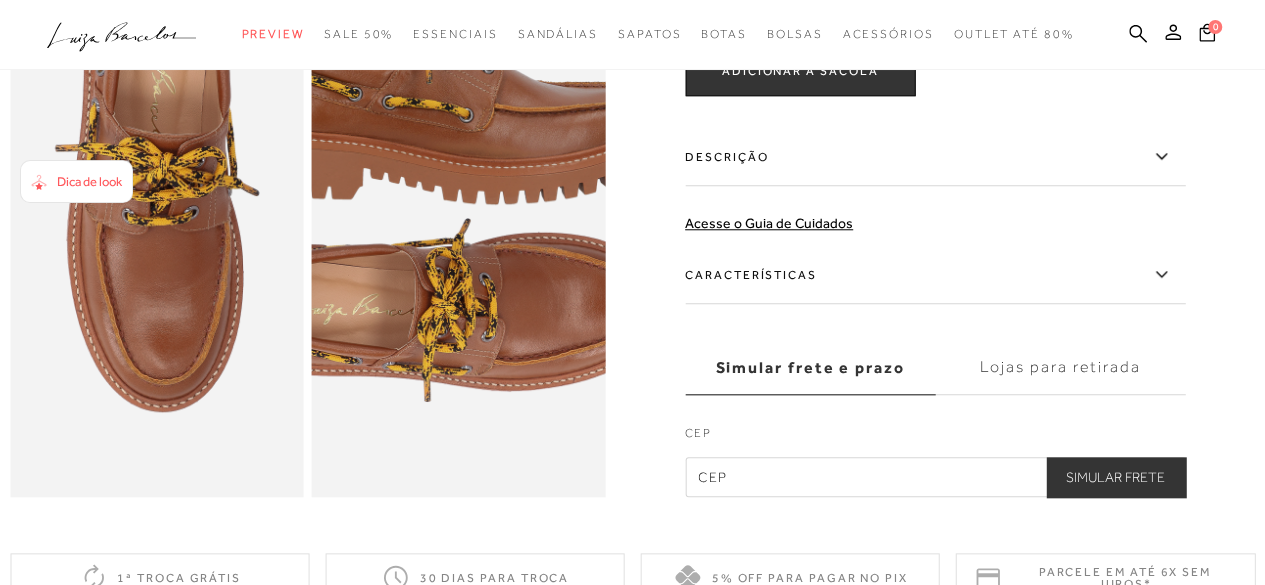 scroll, scrollTop: 900, scrollLeft: 0, axis: vertical 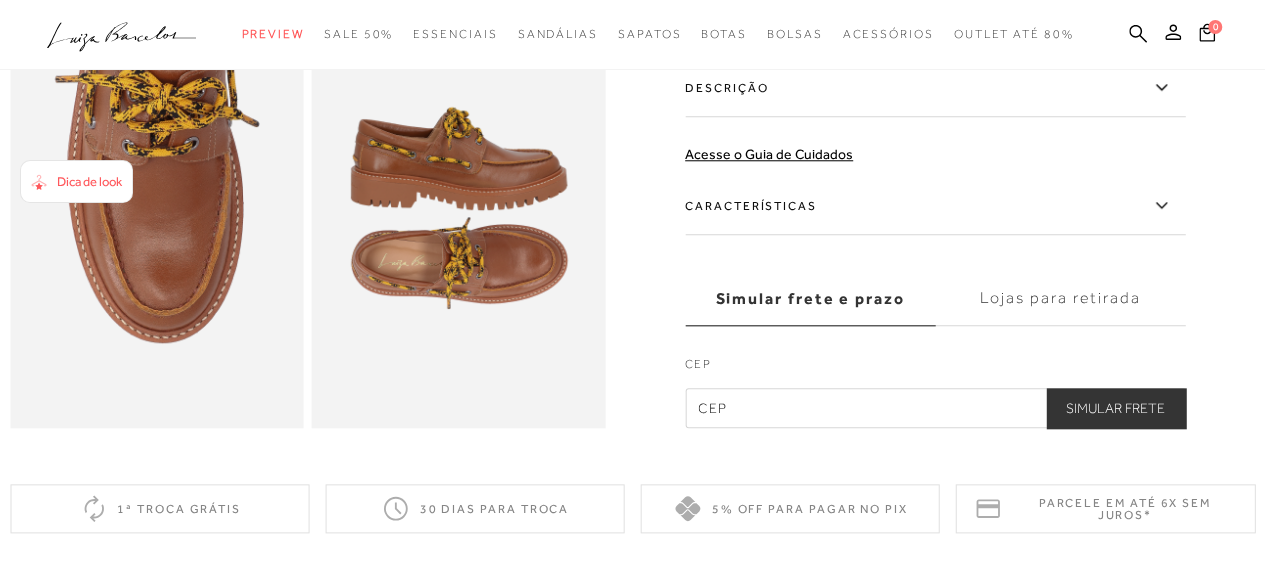click on "Dica de look" at bounding box center (76, 181) 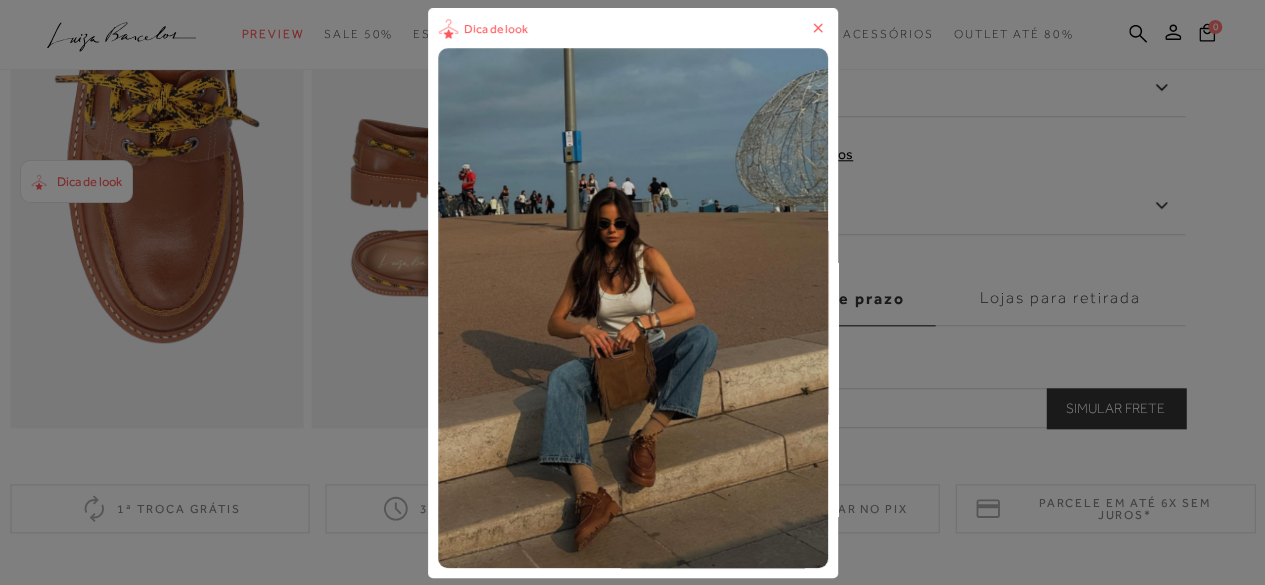 click at bounding box center (633, 308) 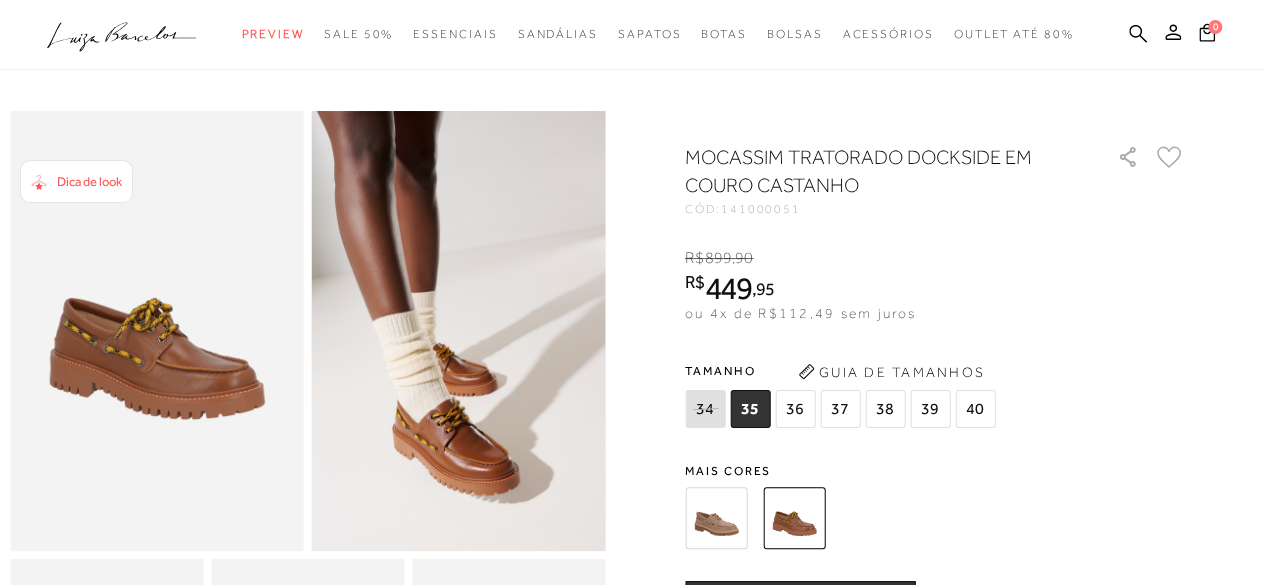 scroll, scrollTop: 0, scrollLeft: 0, axis: both 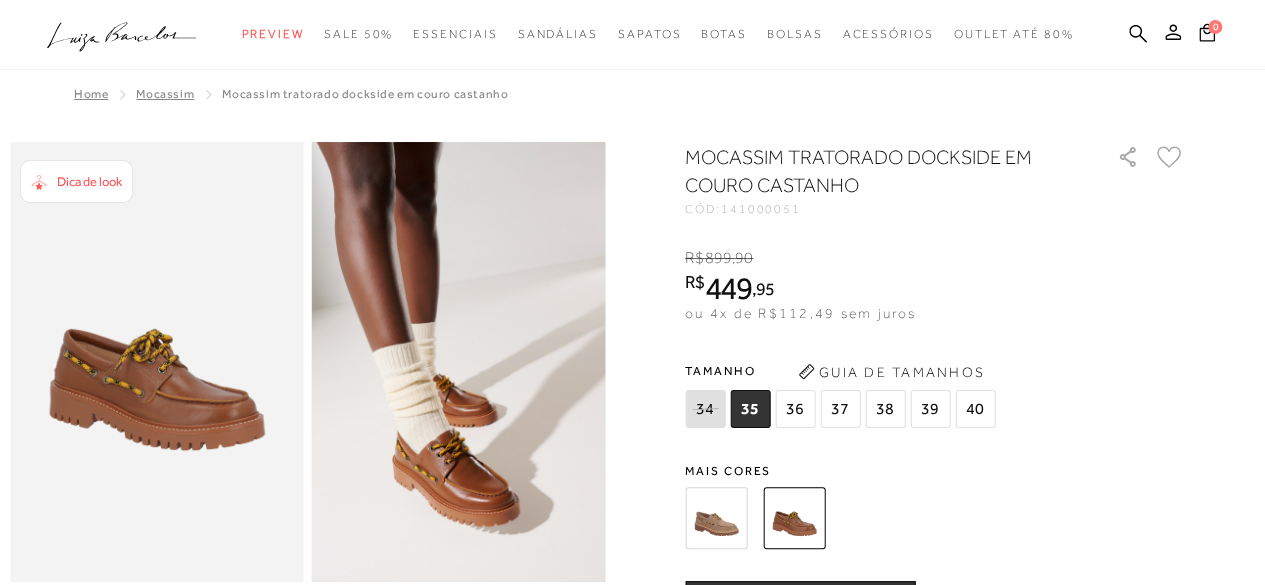 click at bounding box center [716, 518] 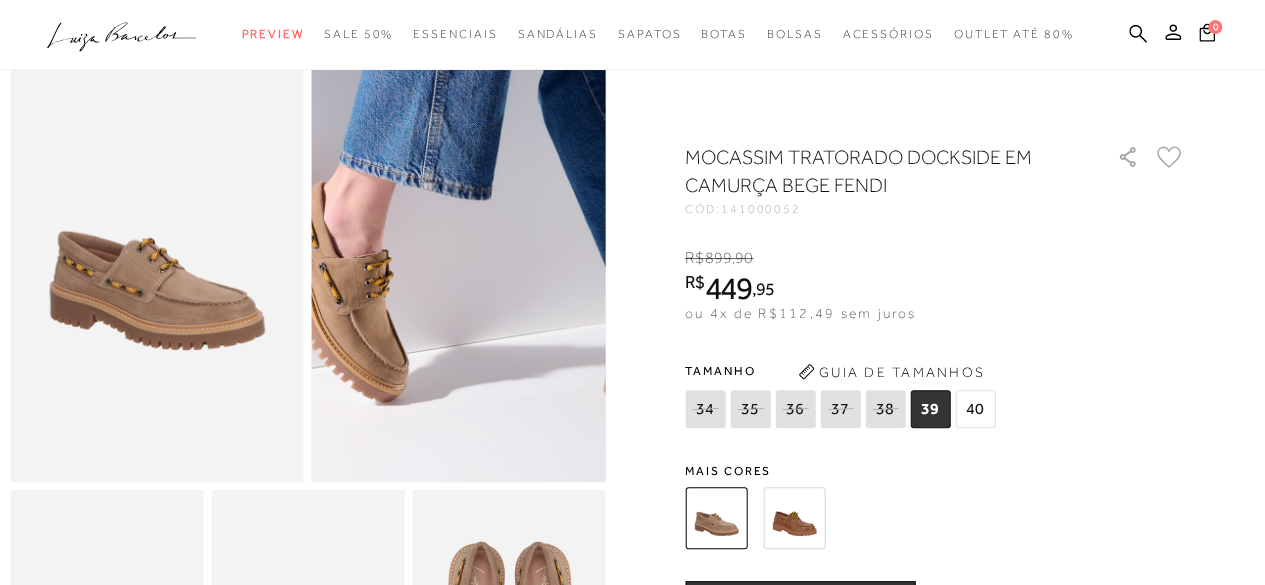 scroll, scrollTop: 0, scrollLeft: 0, axis: both 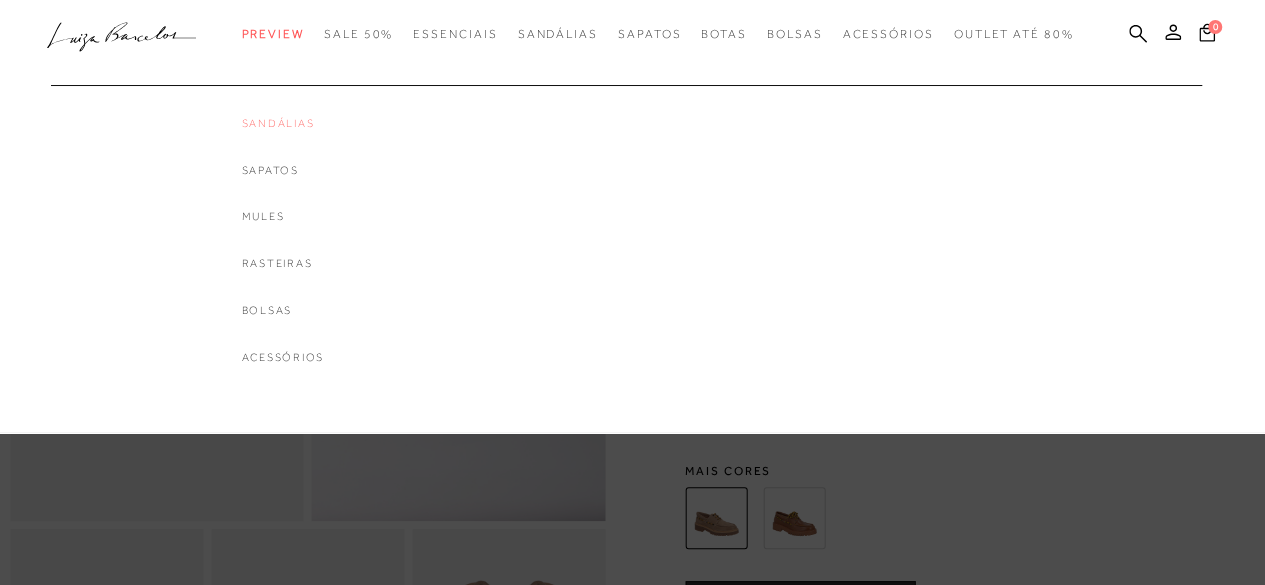 click on "Sandálias" at bounding box center [283, 123] 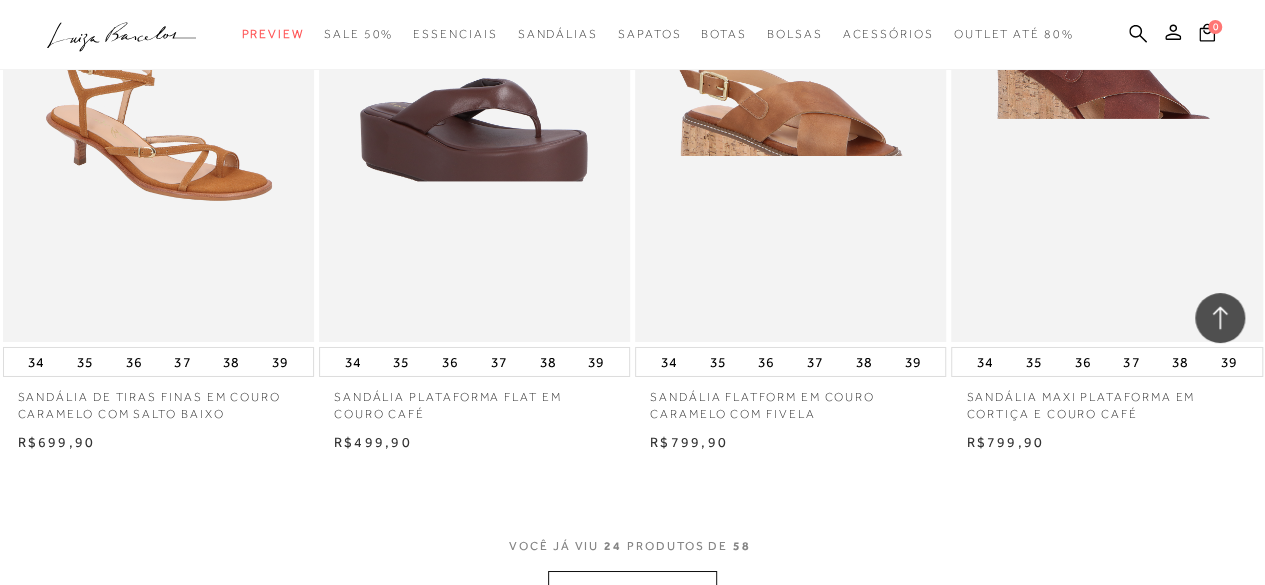 scroll, scrollTop: 3700, scrollLeft: 0, axis: vertical 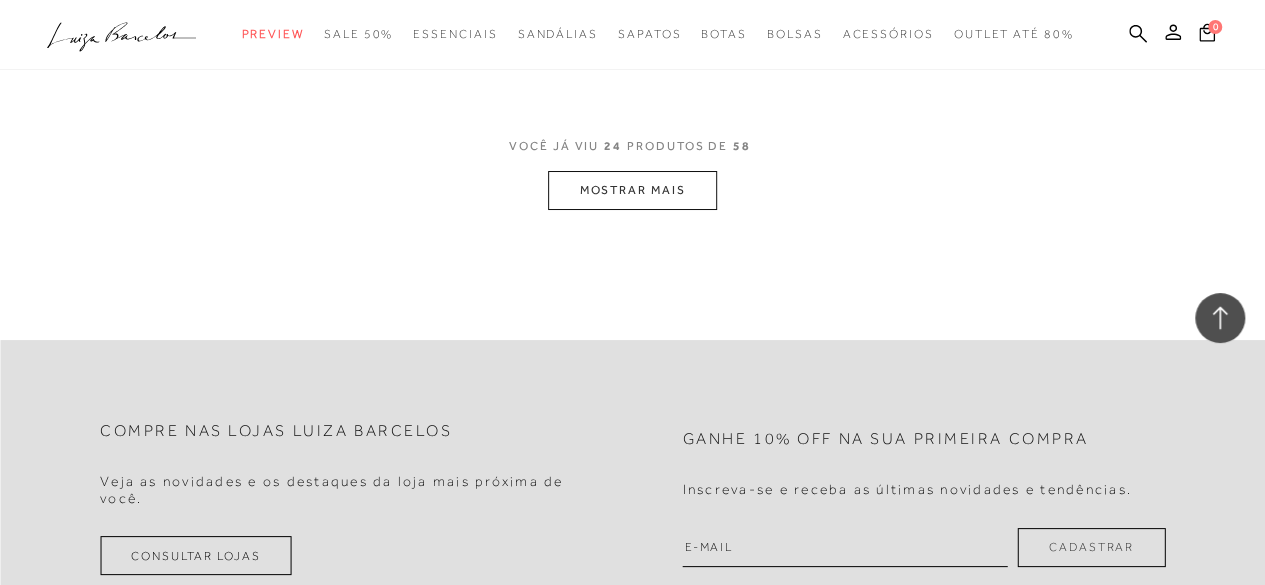 click on "MOSTRAR MAIS" at bounding box center (632, 190) 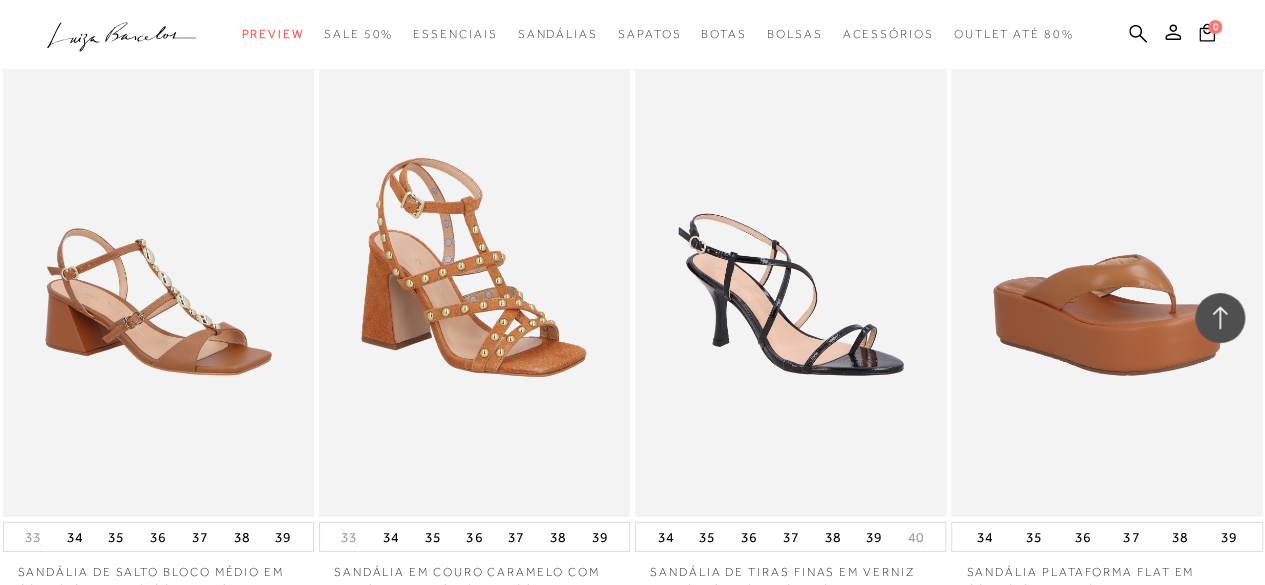 scroll, scrollTop: 7100, scrollLeft: 0, axis: vertical 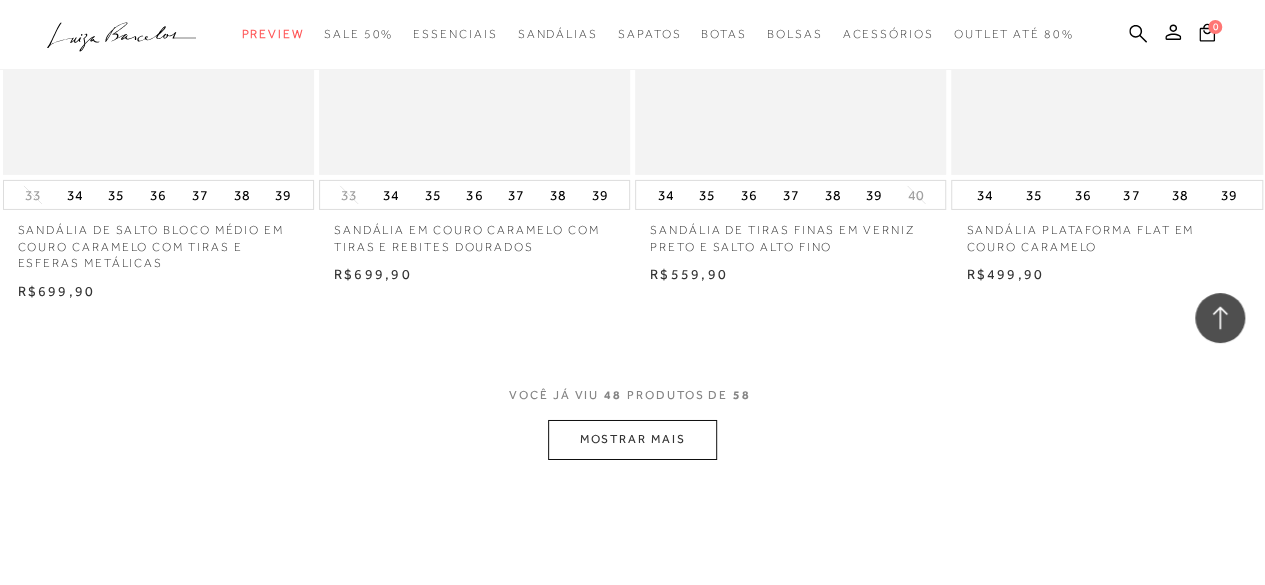 click on "MOSTRAR MAIS" at bounding box center [632, 439] 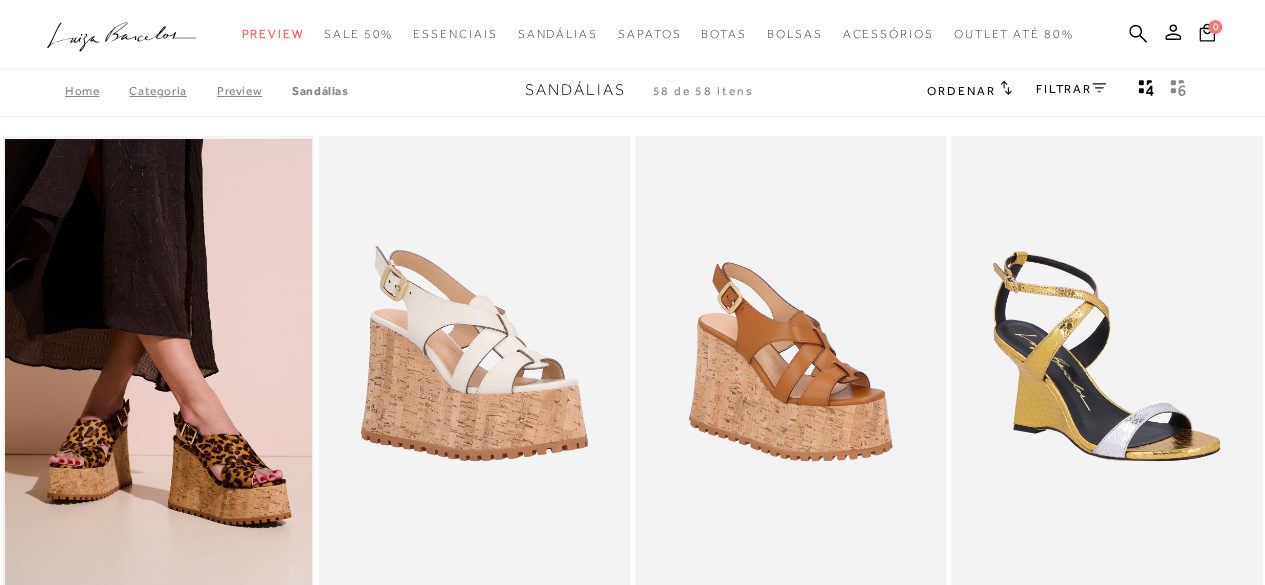 scroll, scrollTop: 0, scrollLeft: 0, axis: both 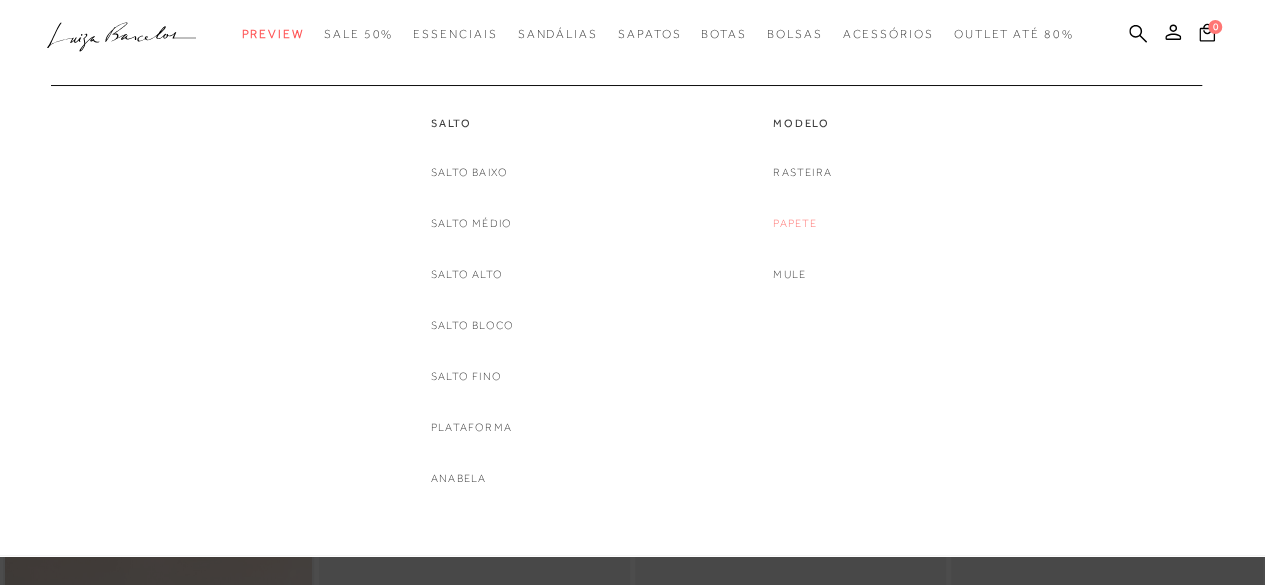 click on "Papete" at bounding box center [795, 223] 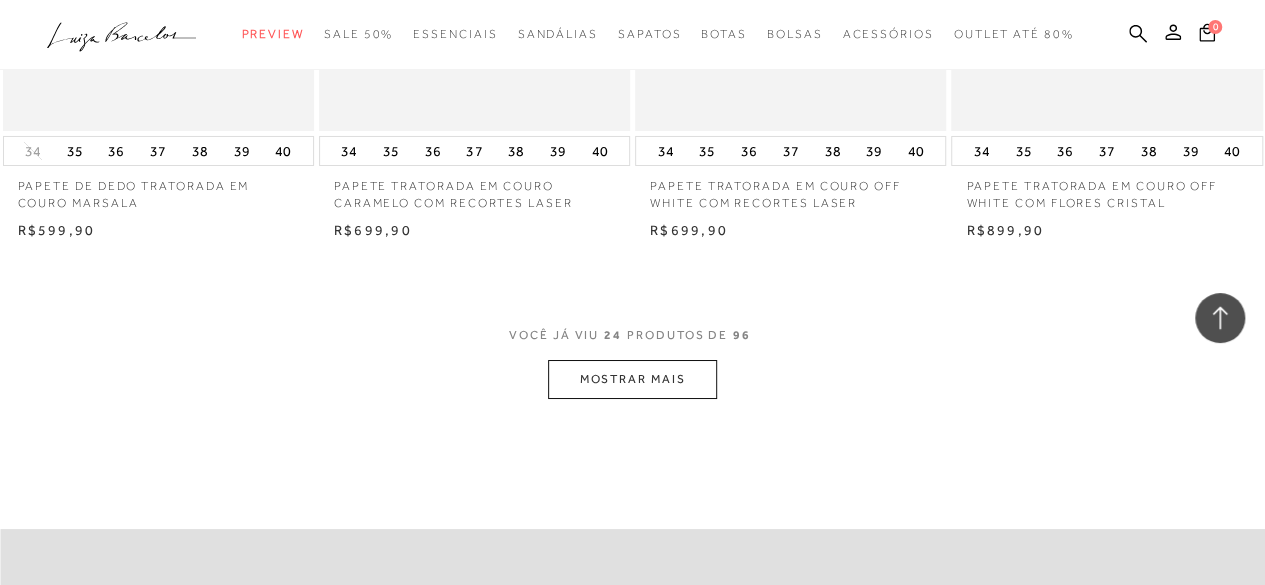 scroll, scrollTop: 3400, scrollLeft: 0, axis: vertical 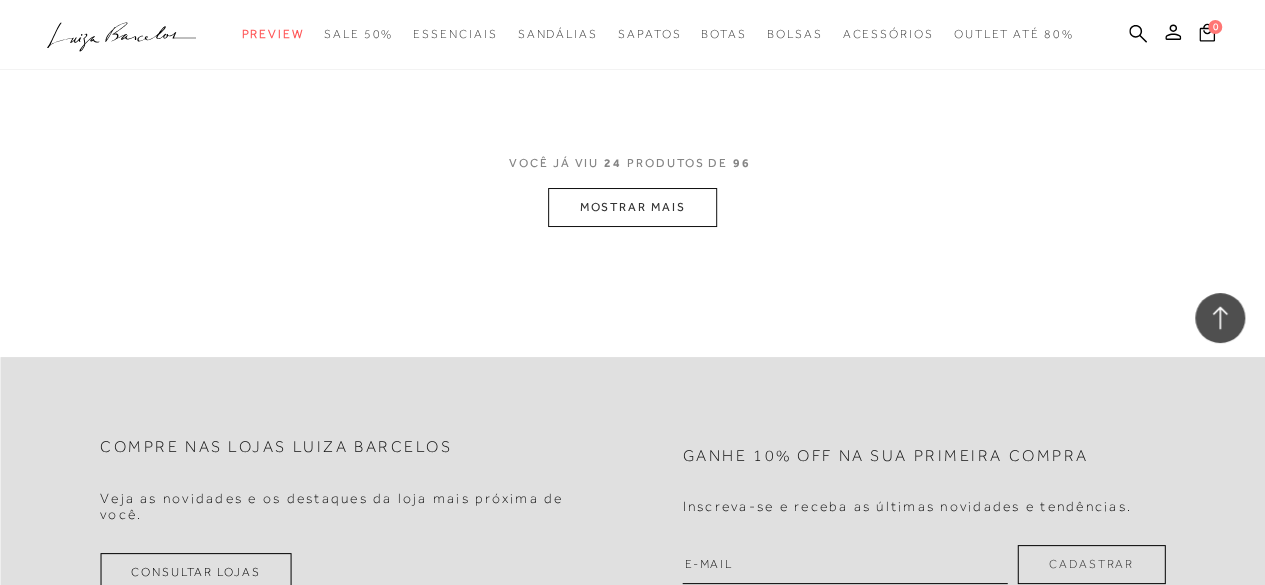click on "MOSTRAR MAIS" at bounding box center (632, 207) 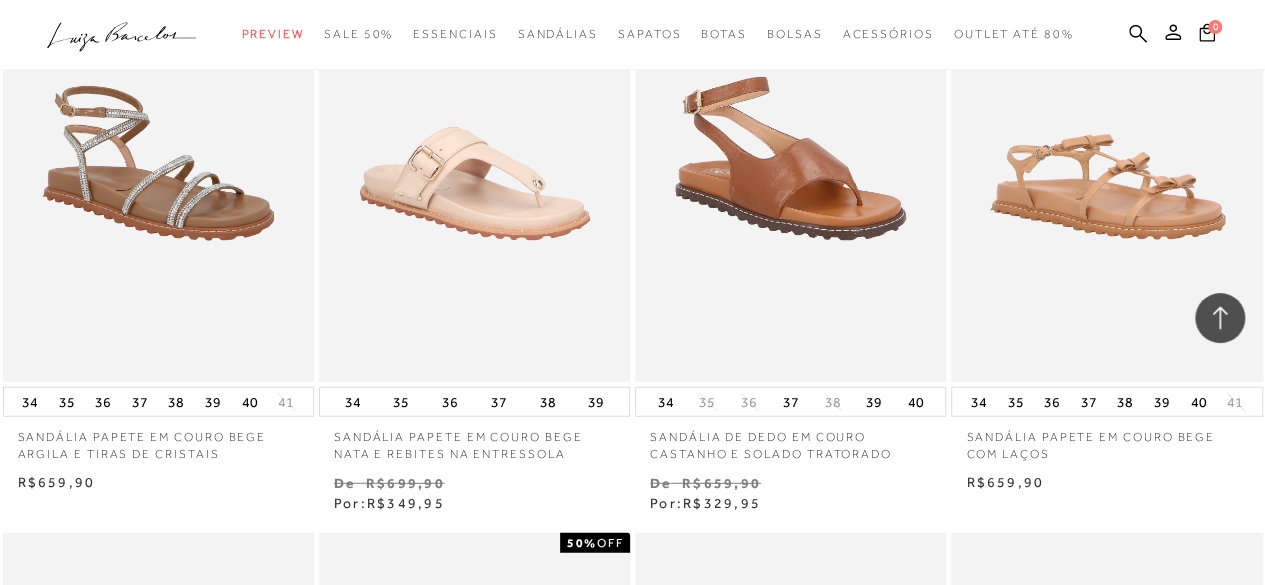 scroll, scrollTop: 6800, scrollLeft: 0, axis: vertical 